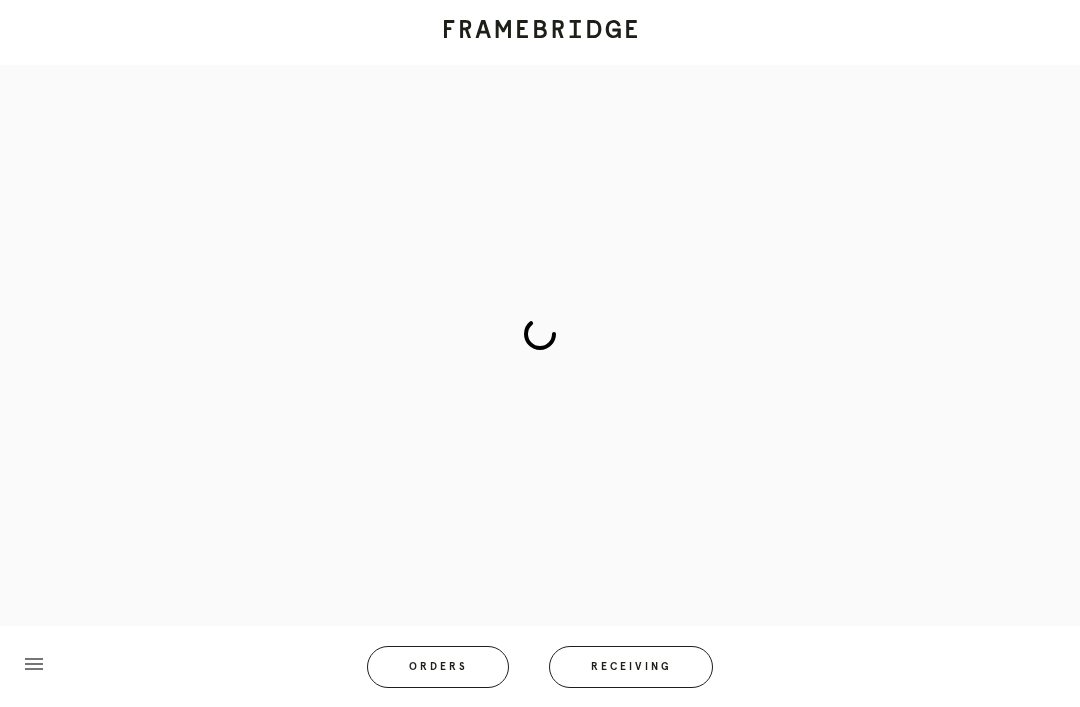 scroll, scrollTop: 83, scrollLeft: 0, axis: vertical 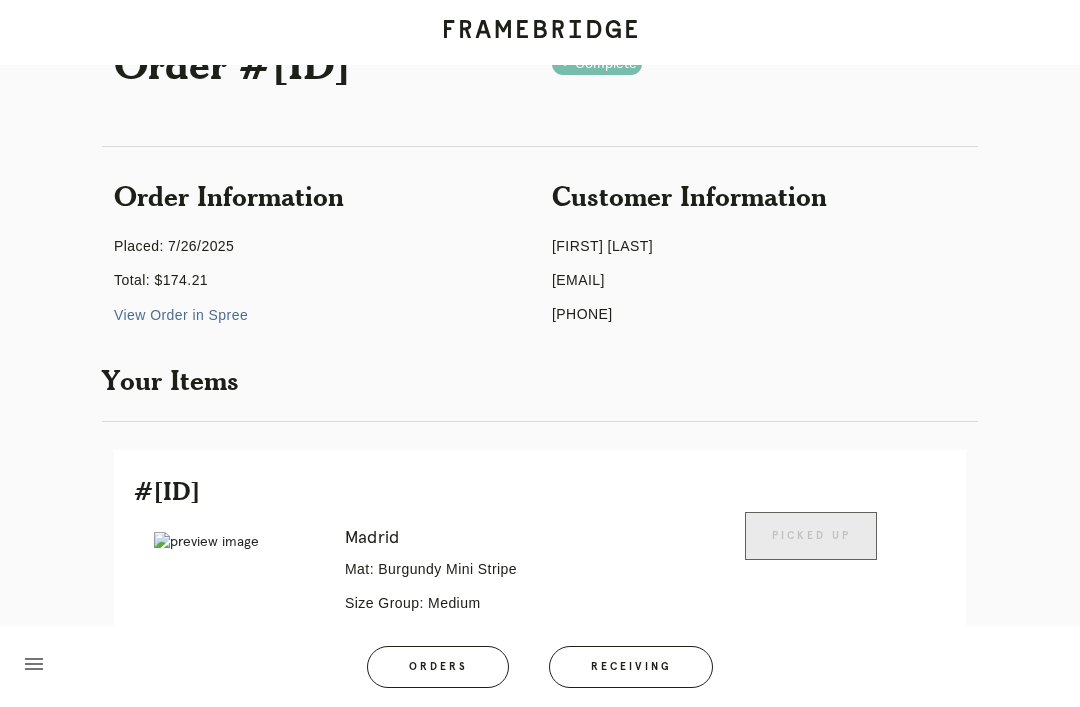 click on "Receiving" at bounding box center [631, 667] 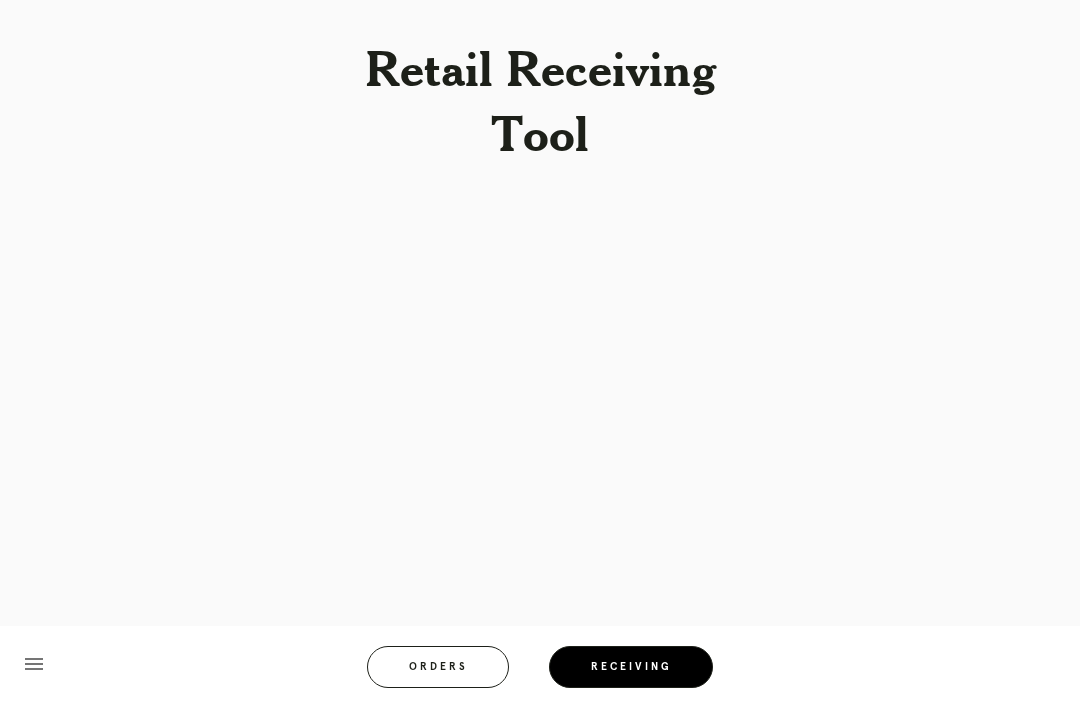 scroll, scrollTop: 64, scrollLeft: 0, axis: vertical 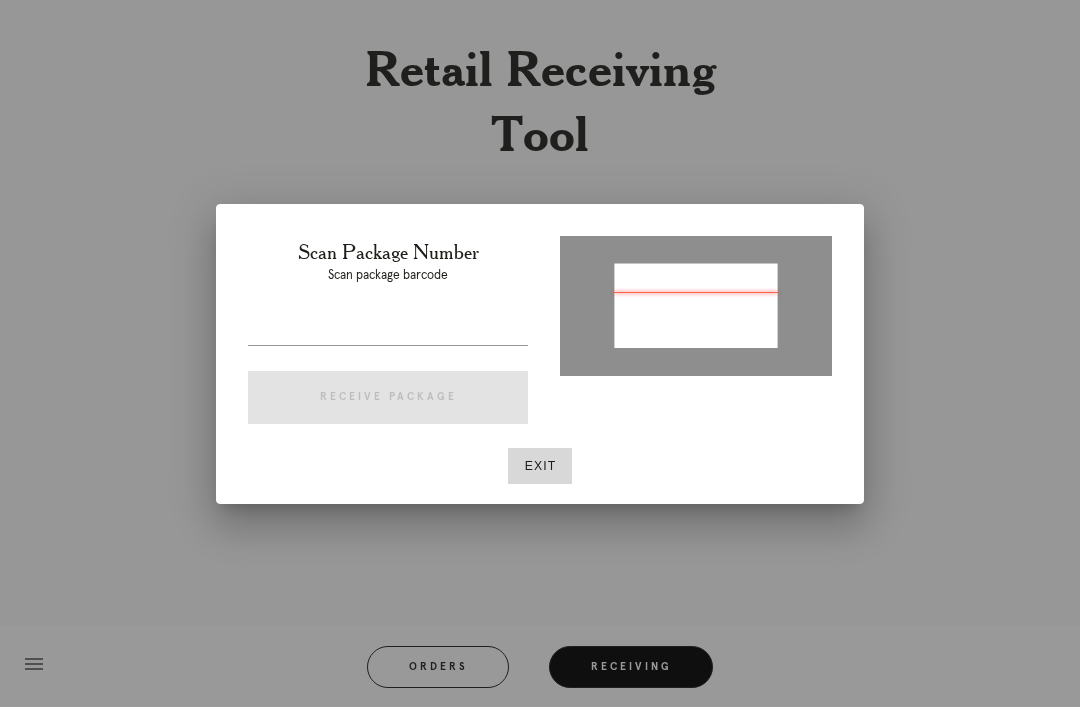 type on "[ID]" 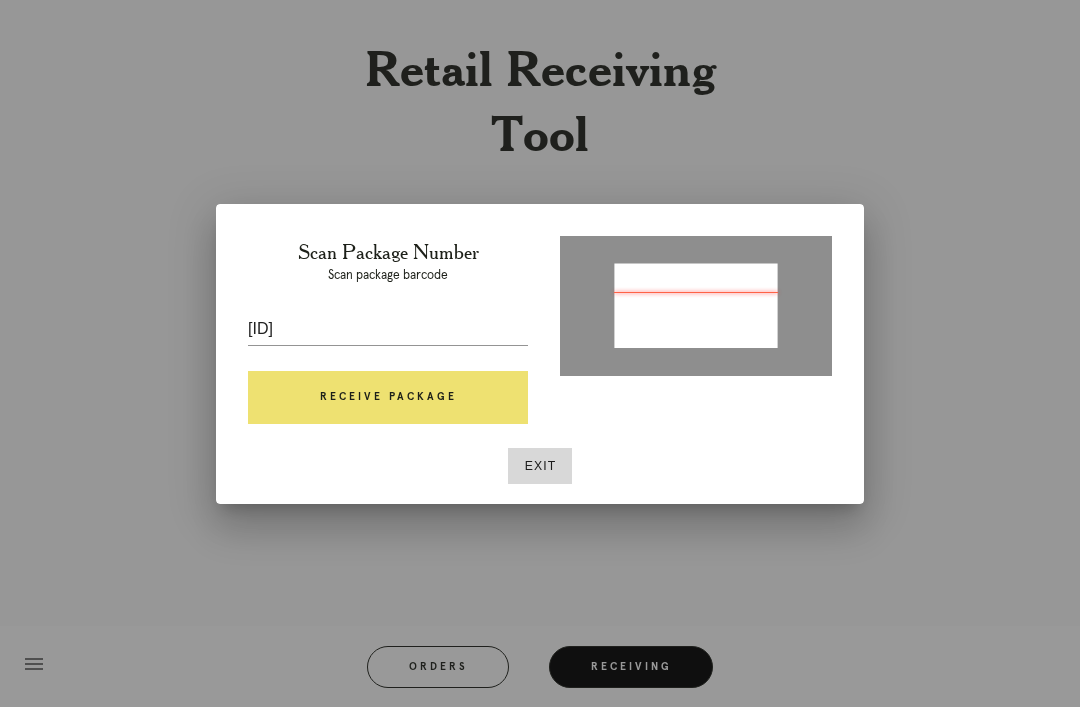 click on "Receive Package" at bounding box center (388, 398) 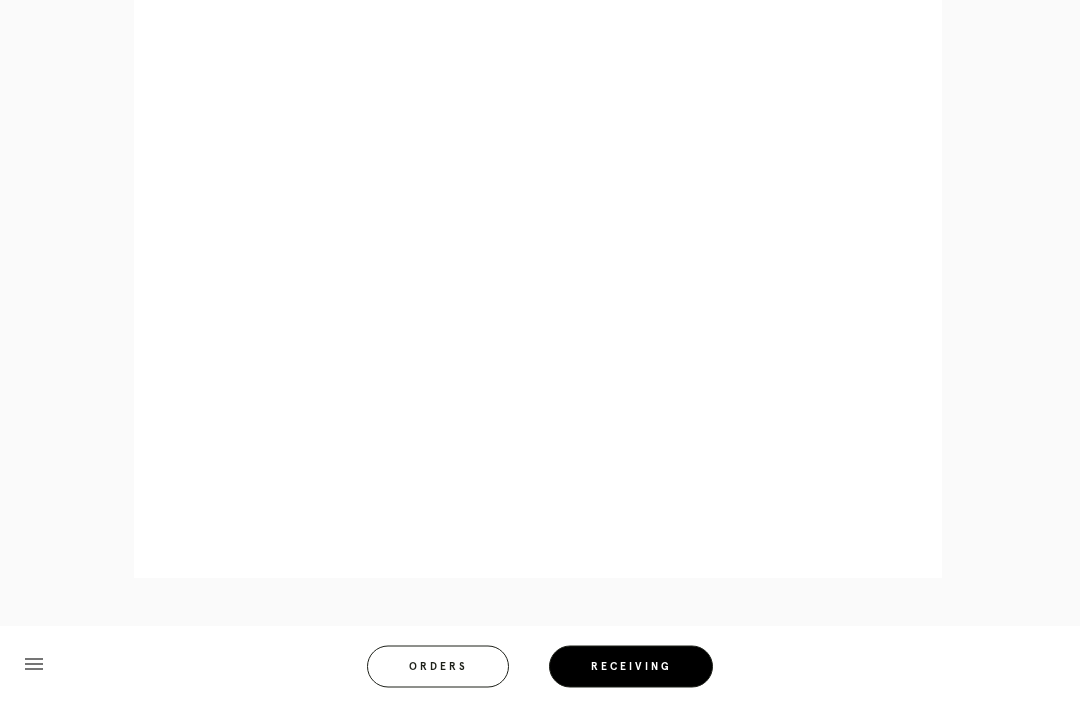 scroll, scrollTop: 858, scrollLeft: 0, axis: vertical 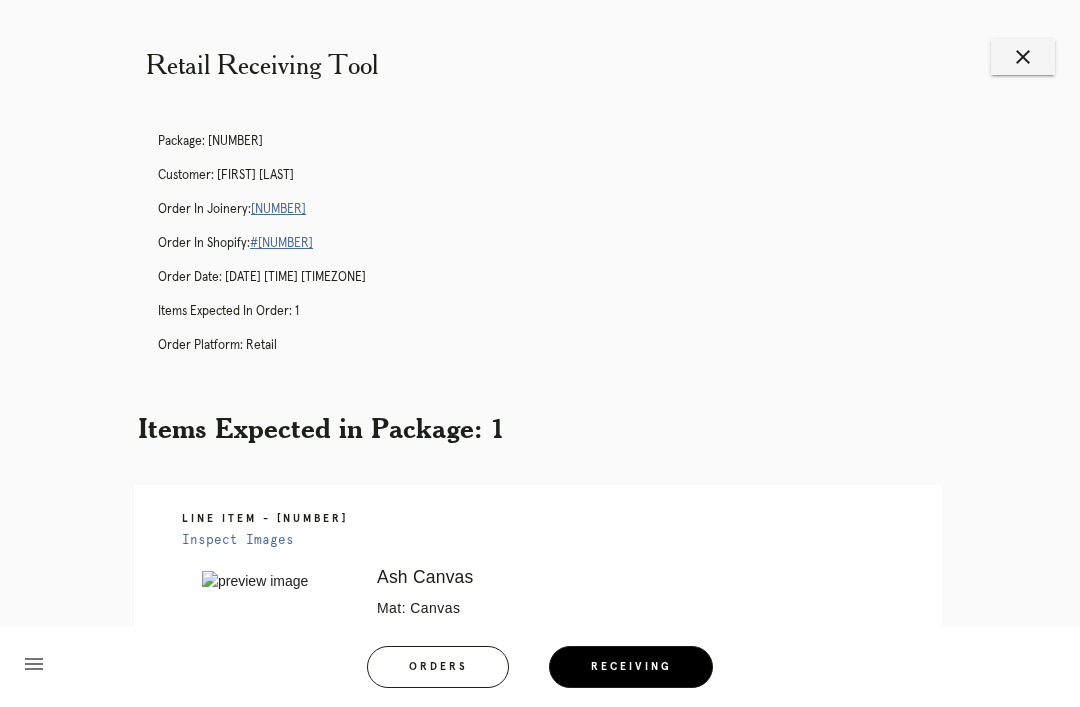 click on "close" at bounding box center [1023, 57] 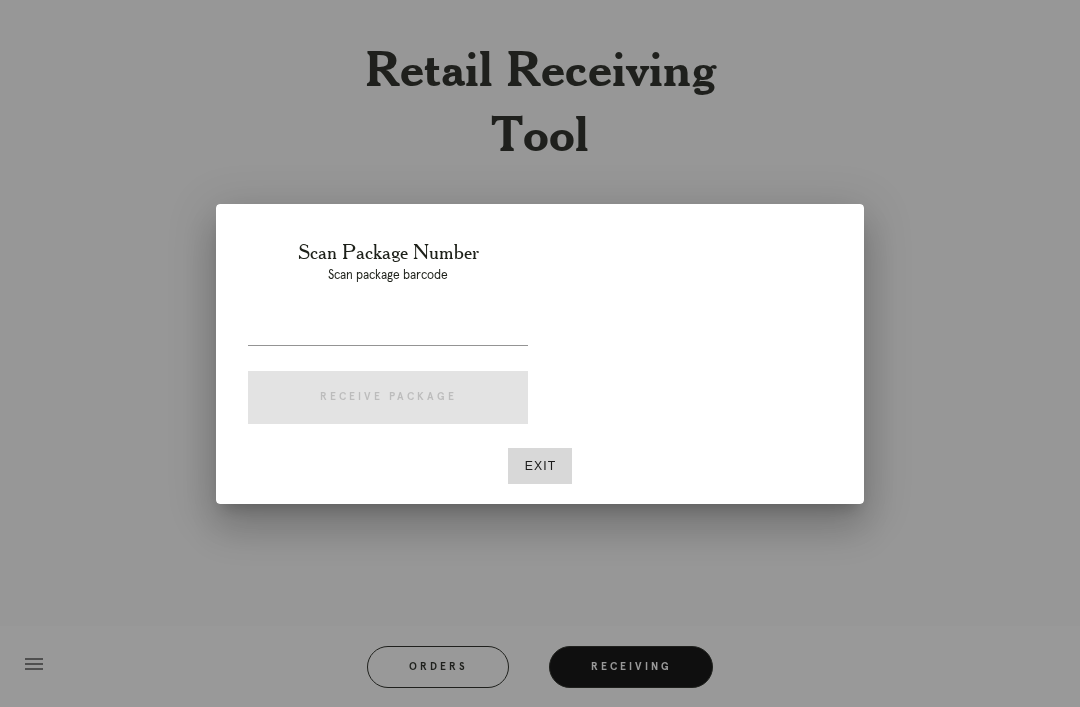 scroll, scrollTop: 0, scrollLeft: 0, axis: both 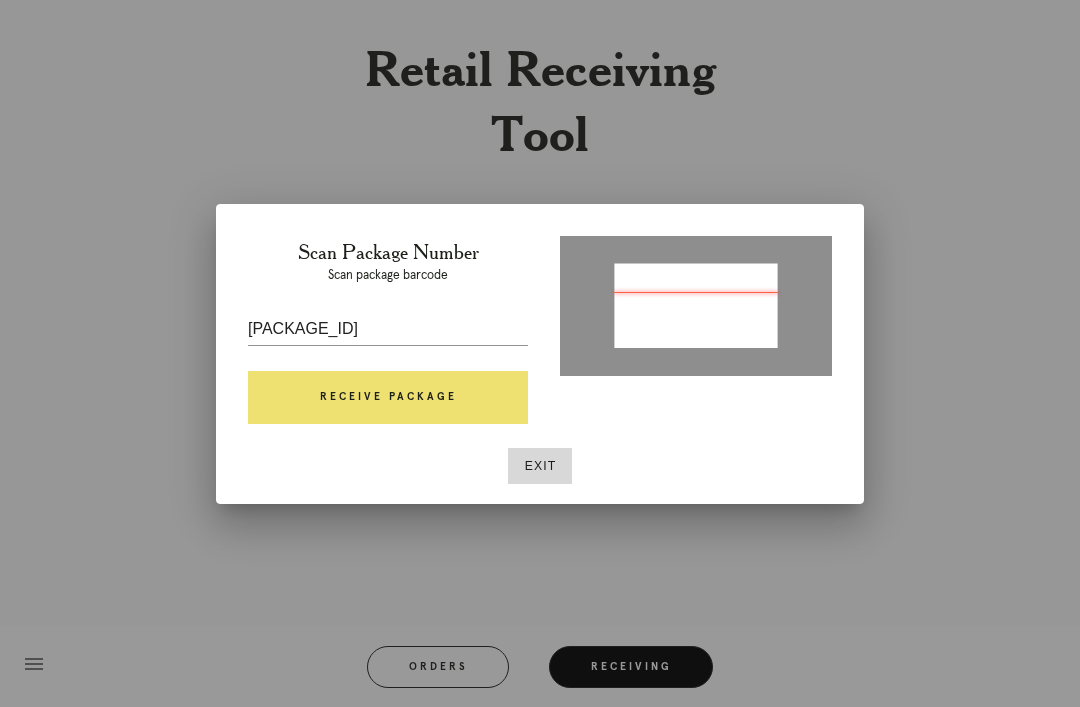 click on "148679243200383" at bounding box center (388, 329) 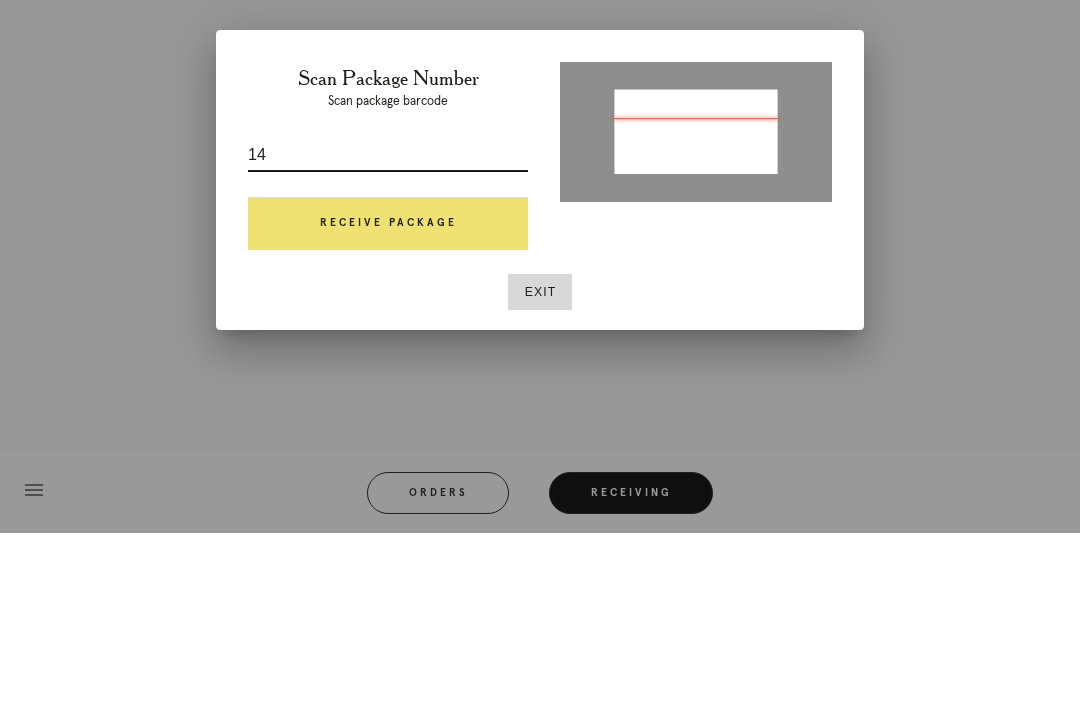 type on "1" 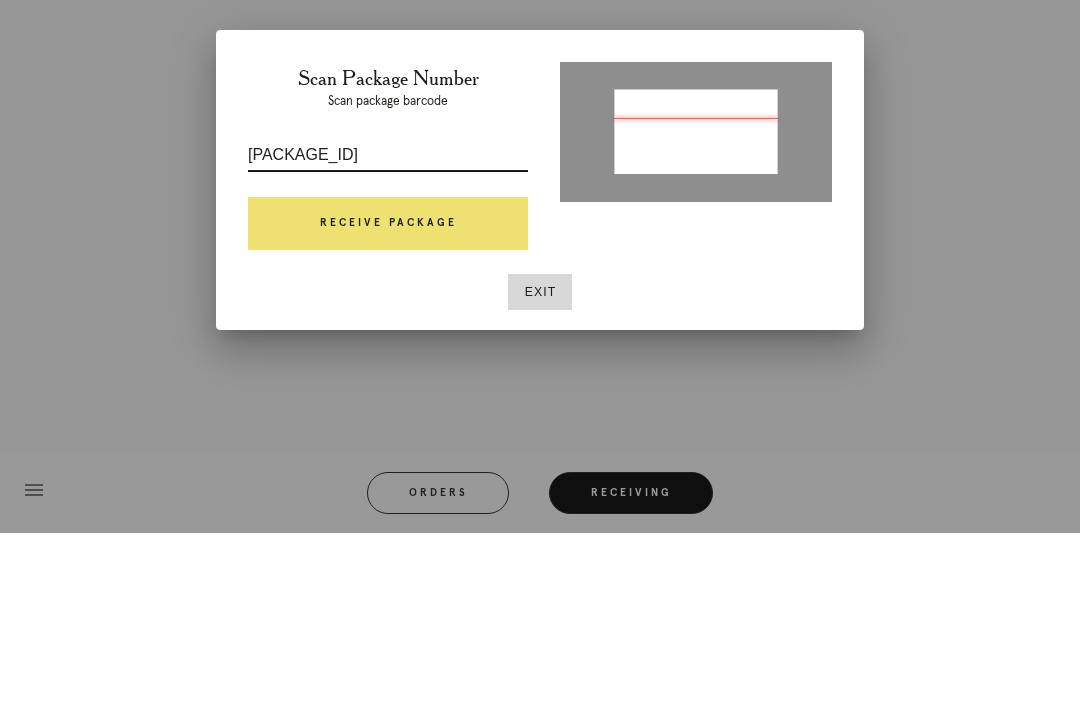 type on "148679243200383" 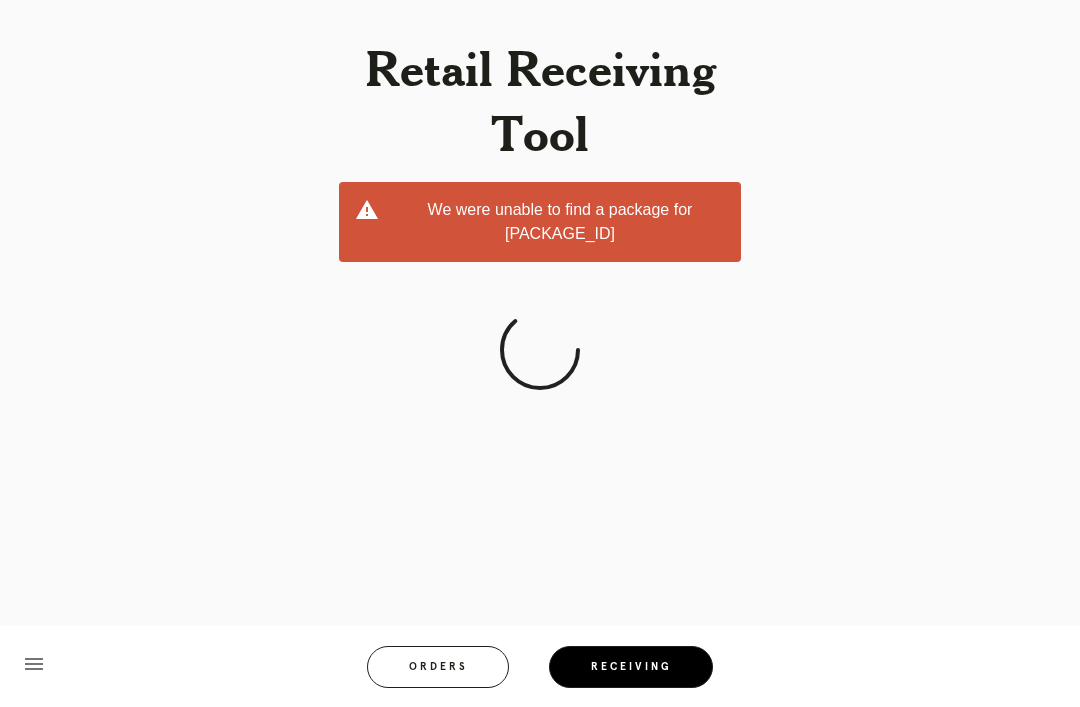 click on "Receiving" at bounding box center (631, 667) 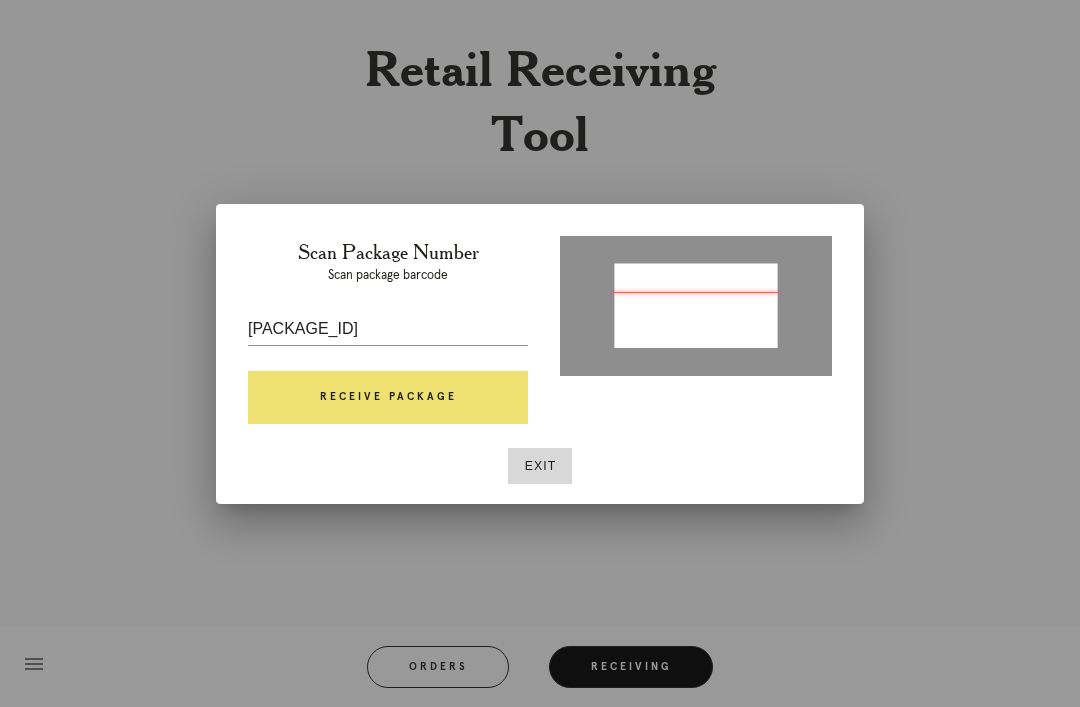 click on "148679243200383" at bounding box center [388, 329] 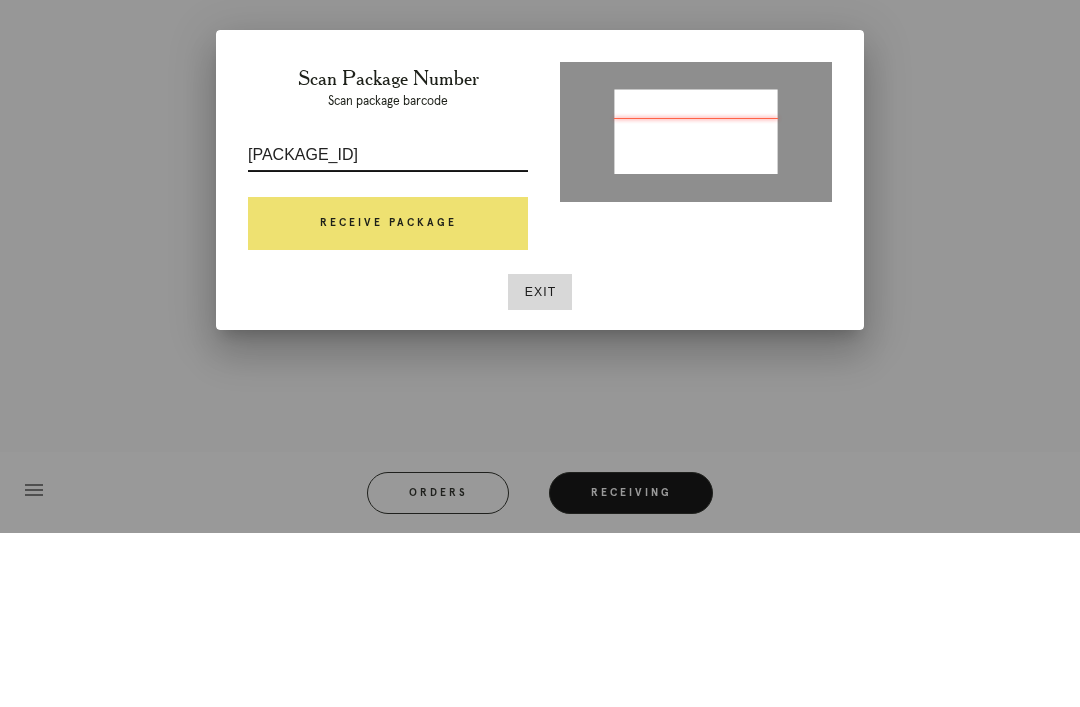 click on "148679243200383" at bounding box center [388, 329] 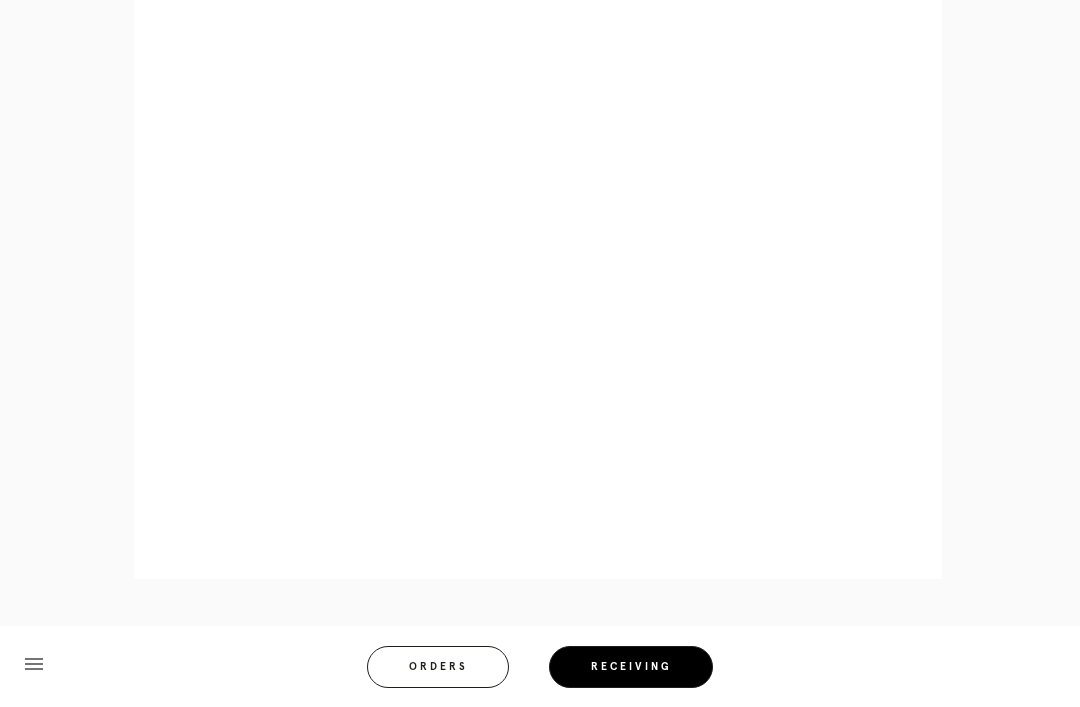 scroll, scrollTop: 858, scrollLeft: 0, axis: vertical 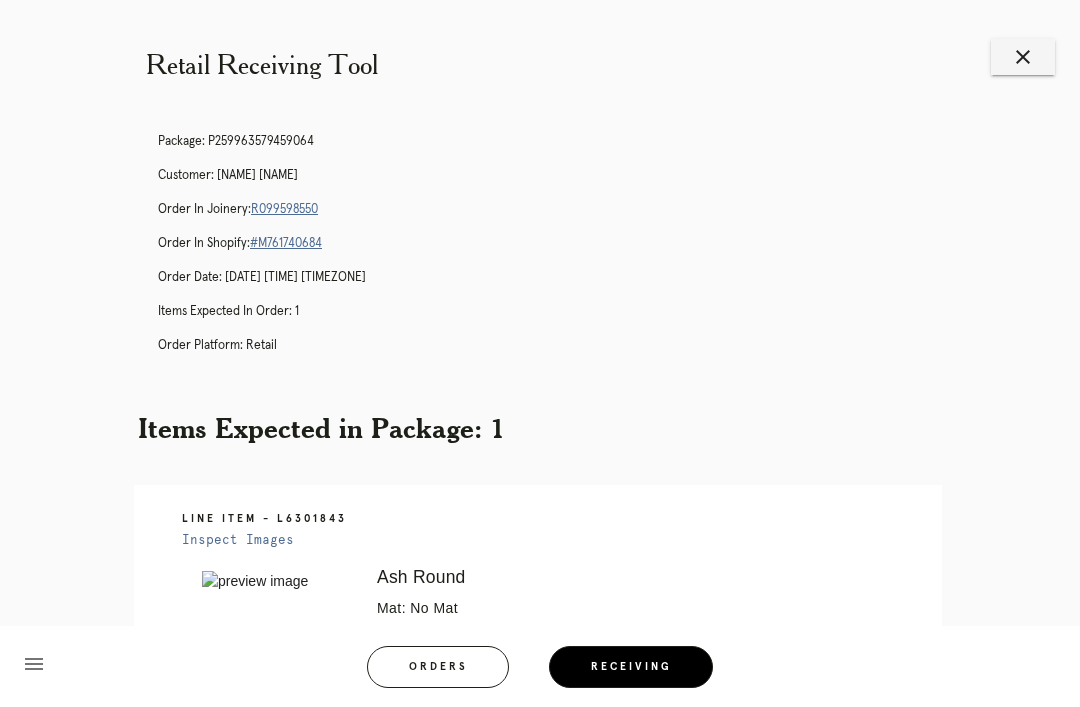 click on "close" at bounding box center (1023, 57) 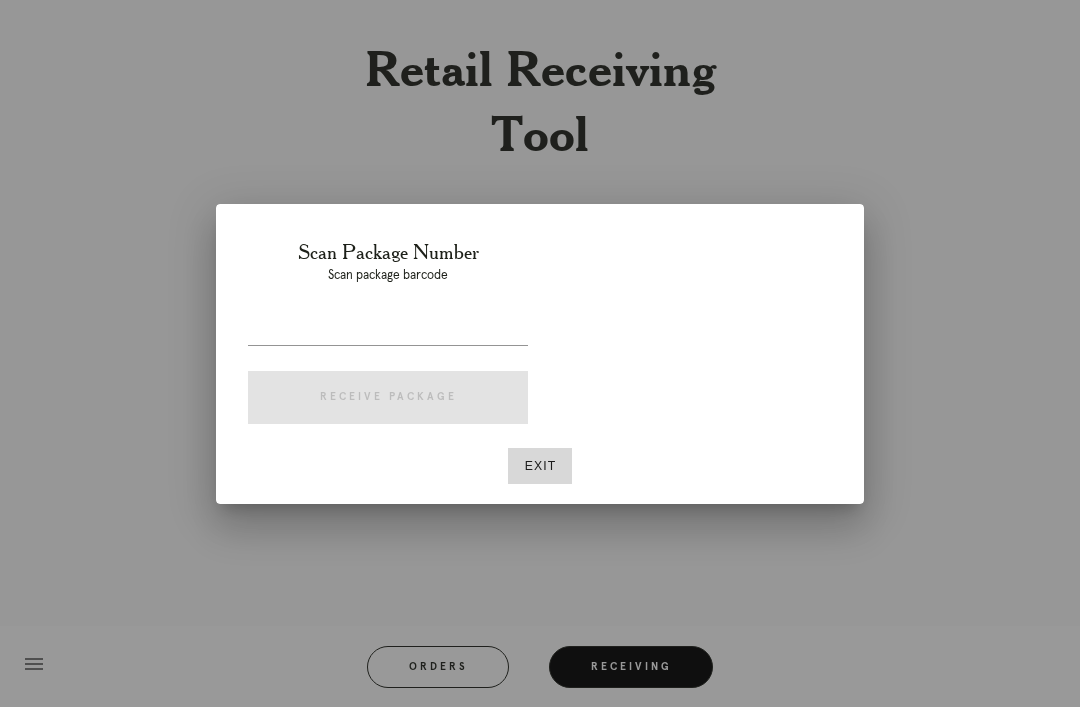 scroll, scrollTop: 0, scrollLeft: 0, axis: both 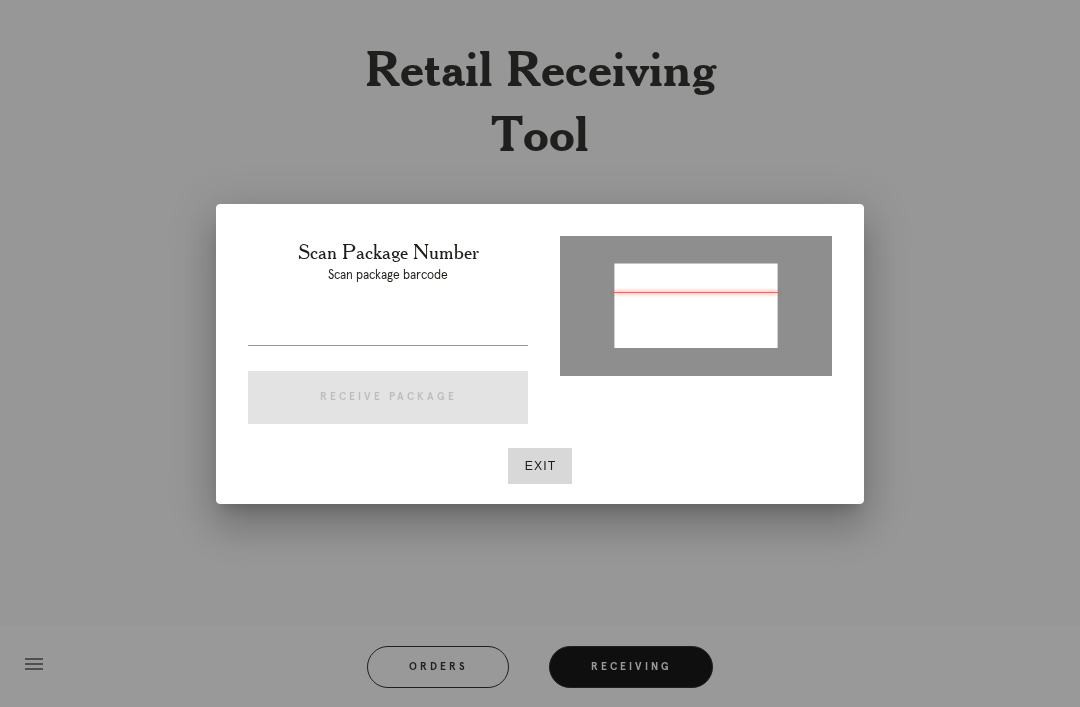 type on "P939770613272031" 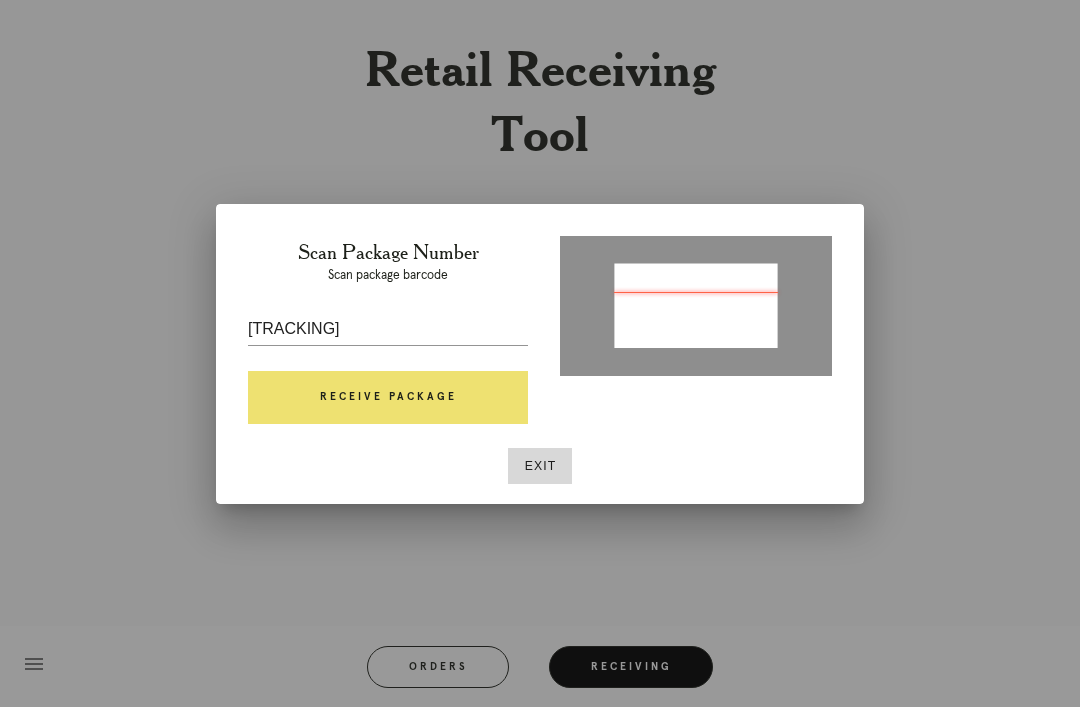 click on "Receive Package" at bounding box center [388, 398] 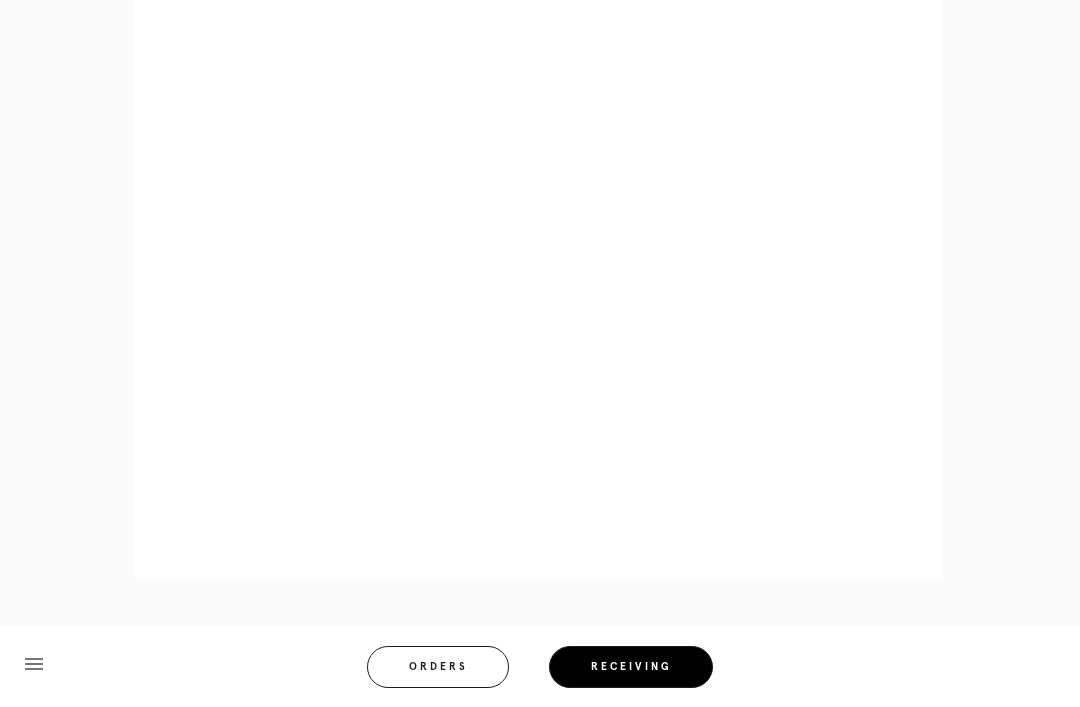 scroll, scrollTop: 858, scrollLeft: 0, axis: vertical 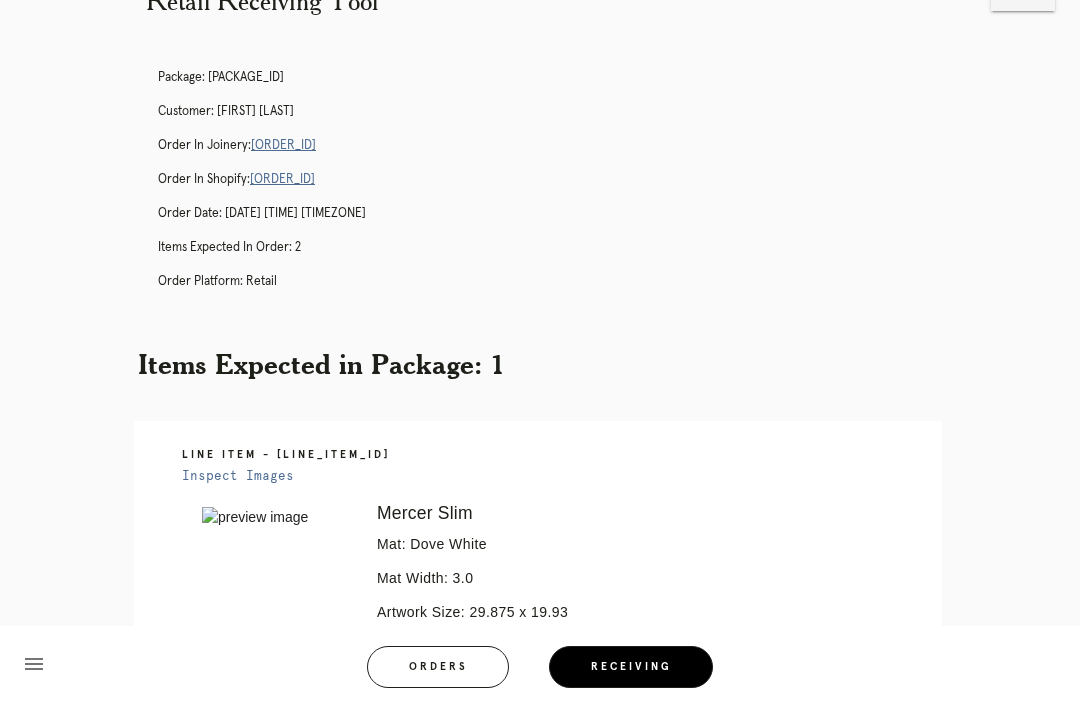 click on "Retail Receiving Tool   close   Package: P939770613272031   Customer: John Mains
Order in Joinery:
R361724120
Order in Shopify:
#M761740809
Order Date:
07/27/2025  1:00 PM EDT
Items Expected in Order: 2   Order Platform: retail     Items Expected in Package:  1
Line Item - L5952158
Inspect Images
Error retreiving frame spec #9782739
Mercer Slim
Mat: Dove White
Mat Width: 3.0
Artwork Size:
29.875
x
19.93
Frame Size:
36.75
x
26.75
Conveyance: uploaded
Hanging Hardware: Corner Brackets & Large Sticker
Ready for Pickup
menu
Orders
Receiving
Logged in as:   audrey.fackrell@framebridge.com   Greenwich Village" at bounding box center [540, 482] 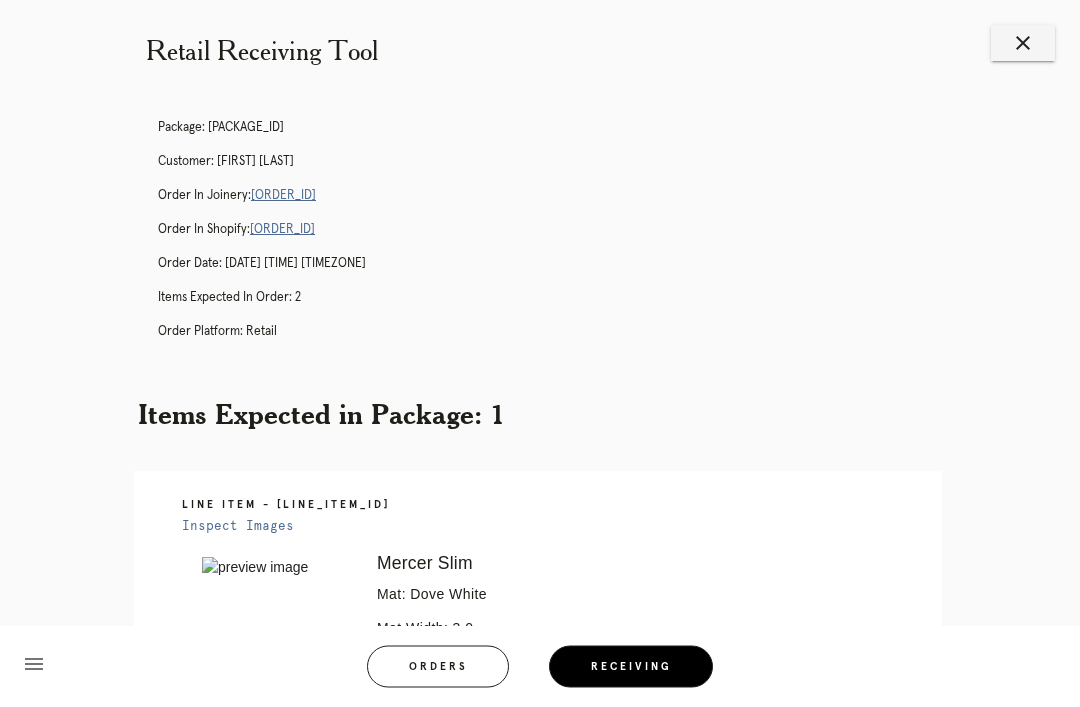 scroll, scrollTop: 0, scrollLeft: 0, axis: both 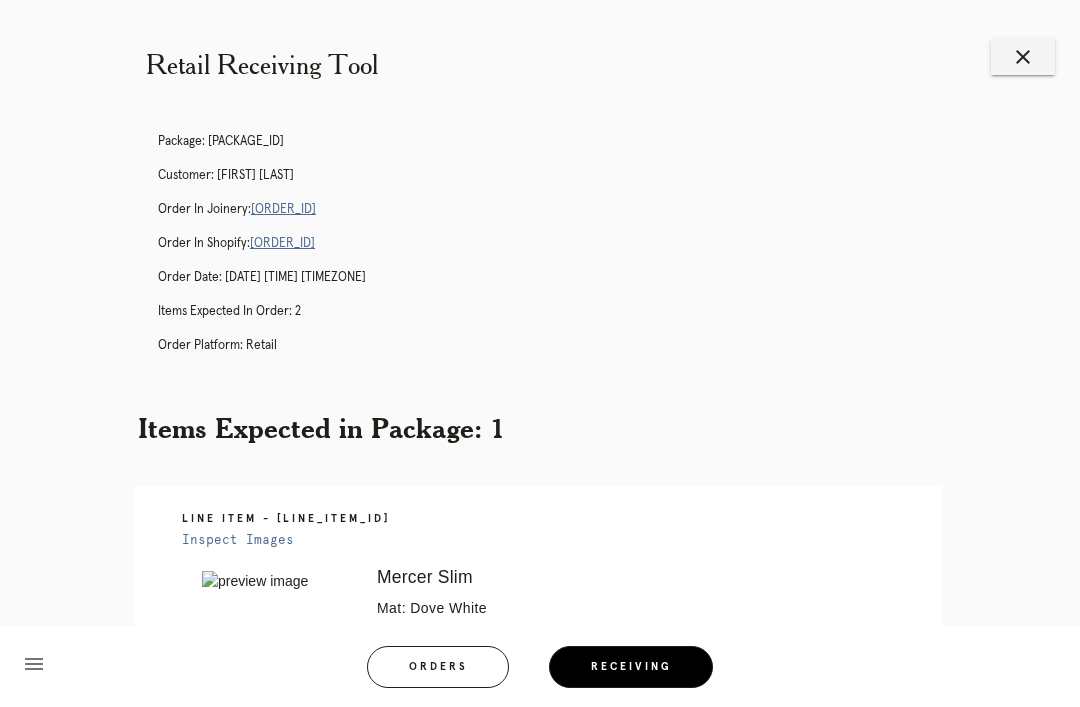 click on "close" at bounding box center [1023, 57] 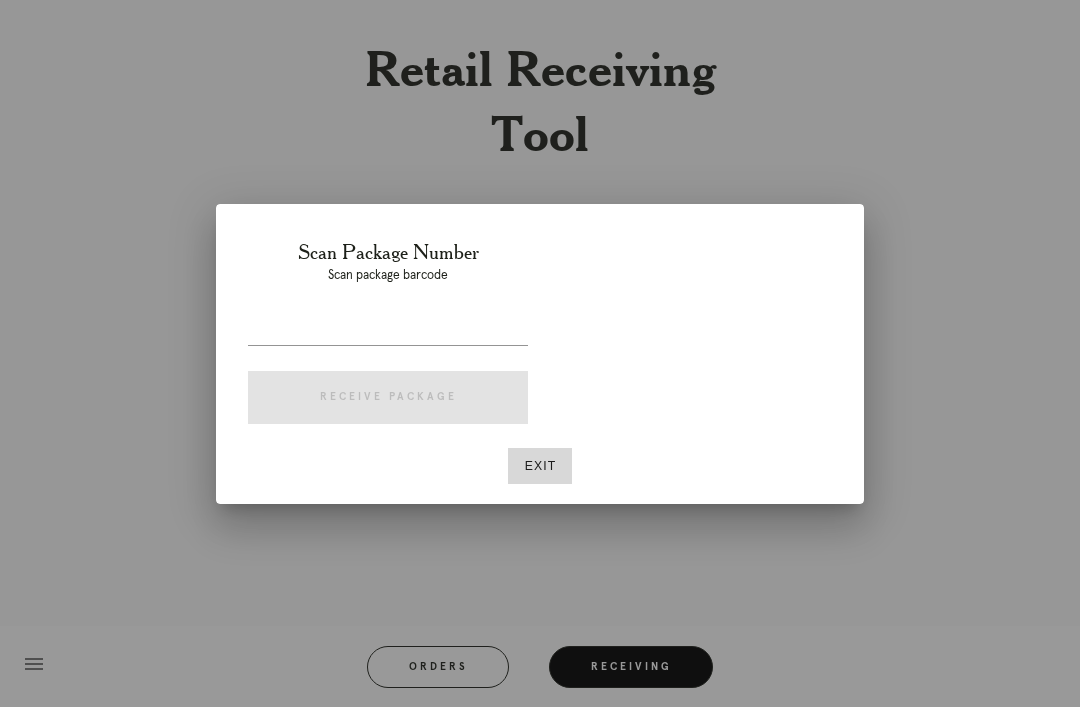 scroll, scrollTop: 0, scrollLeft: 0, axis: both 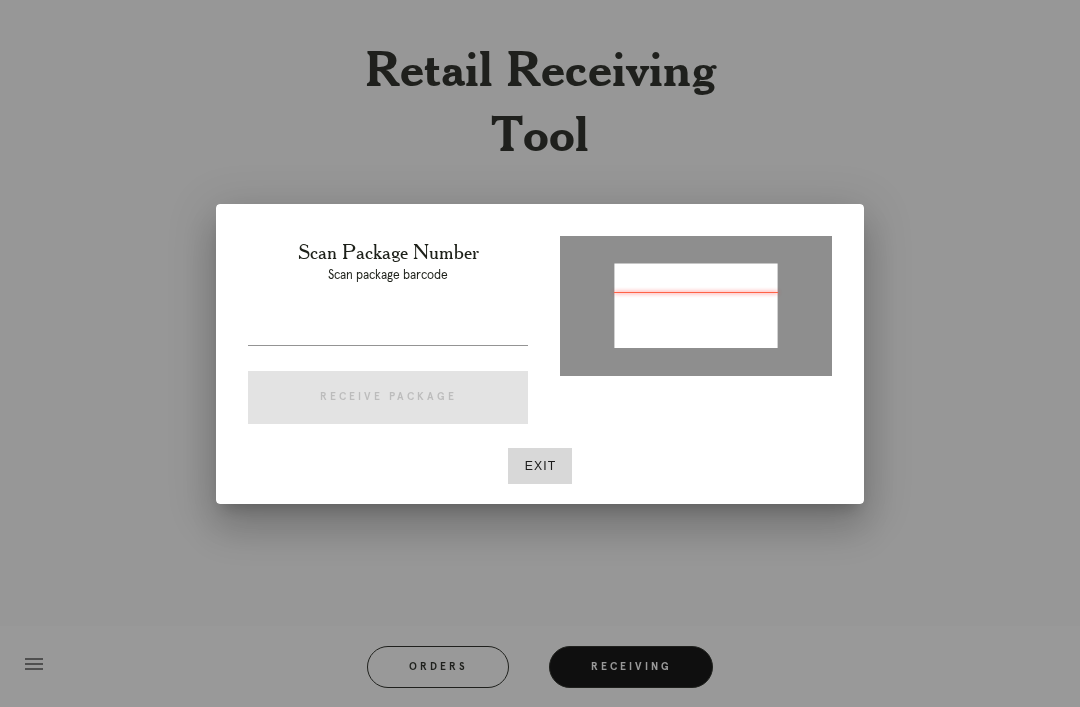type on "P816607933151115" 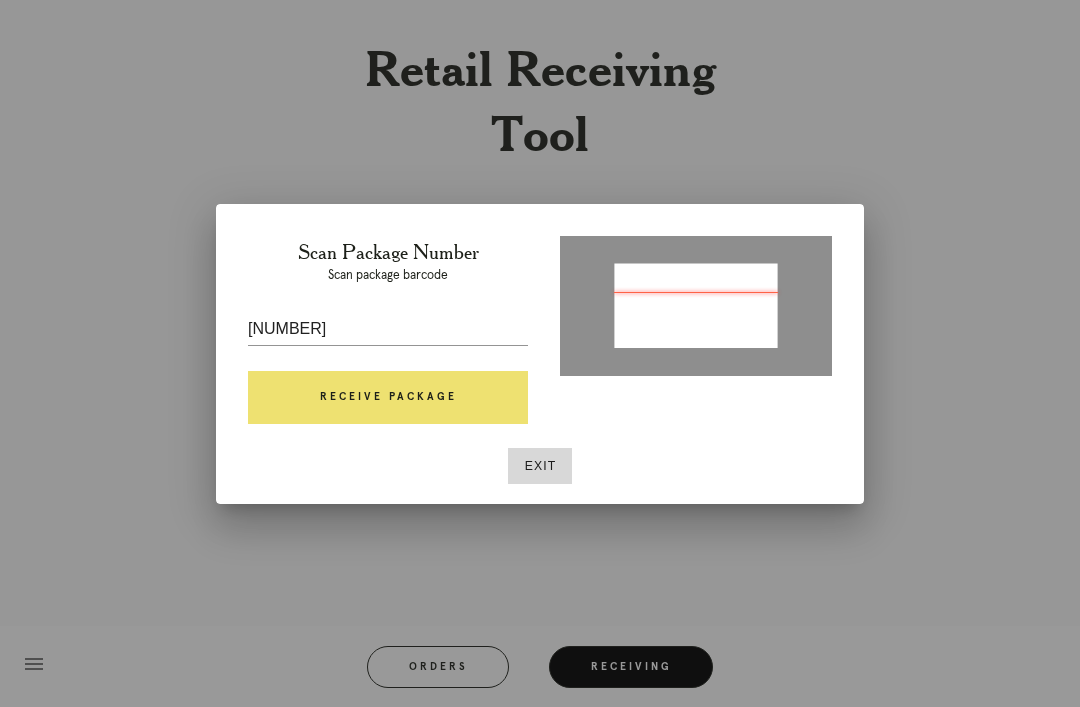 click on "Receive Package" at bounding box center (388, 398) 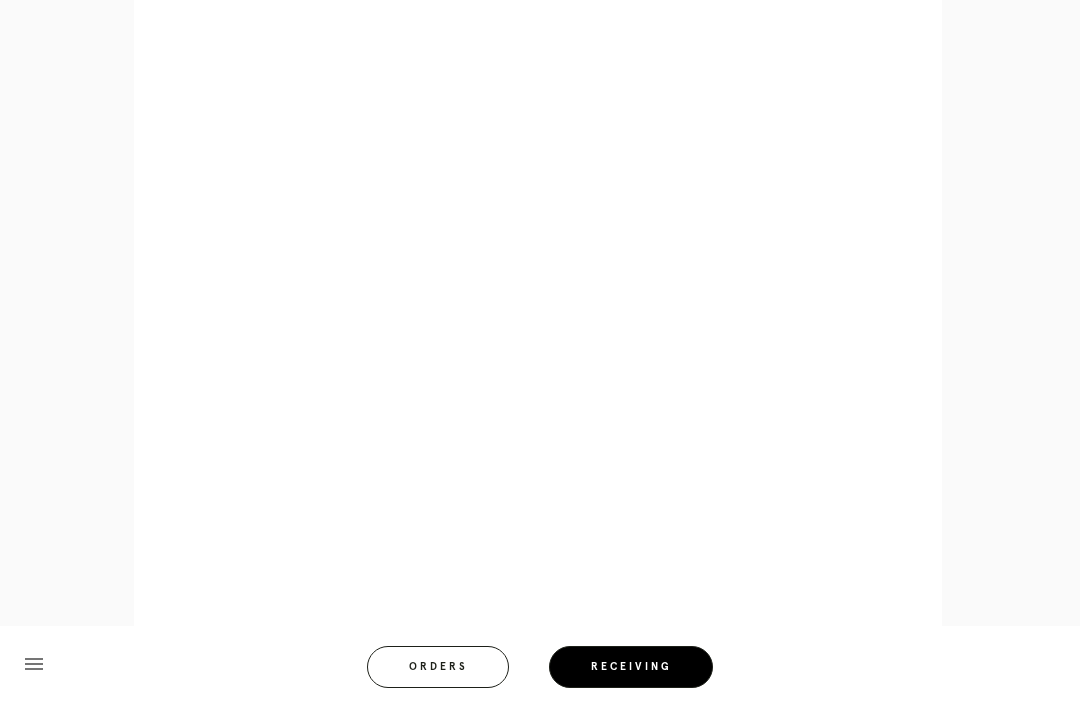 scroll, scrollTop: 892, scrollLeft: 0, axis: vertical 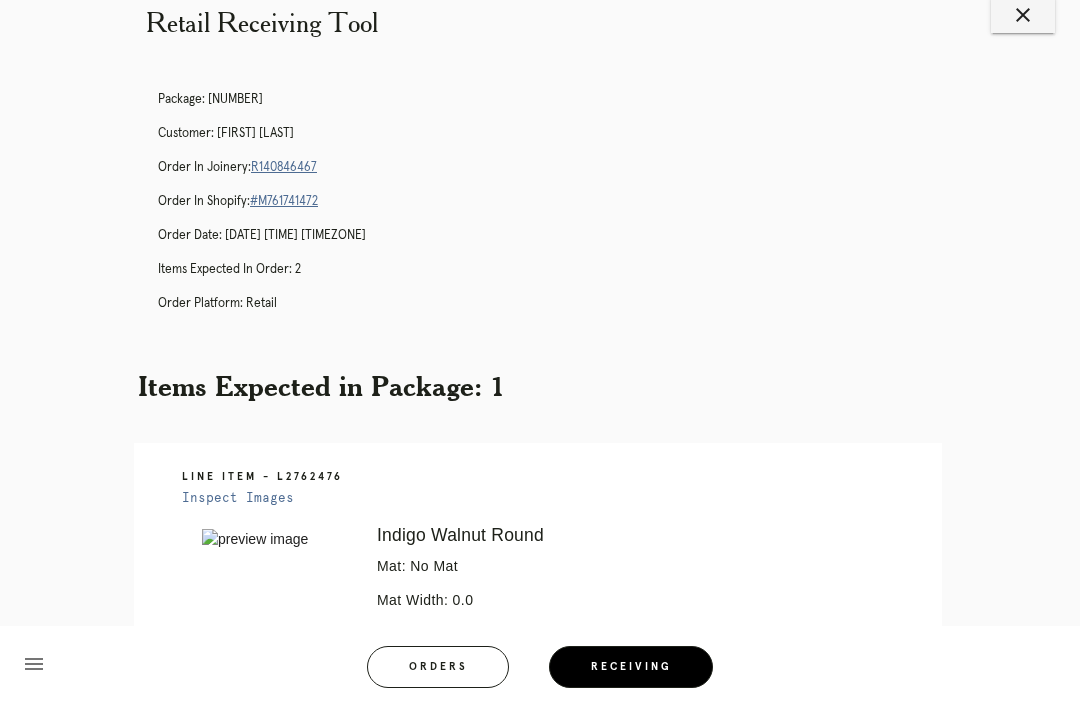 click on "close" at bounding box center (1023, 15) 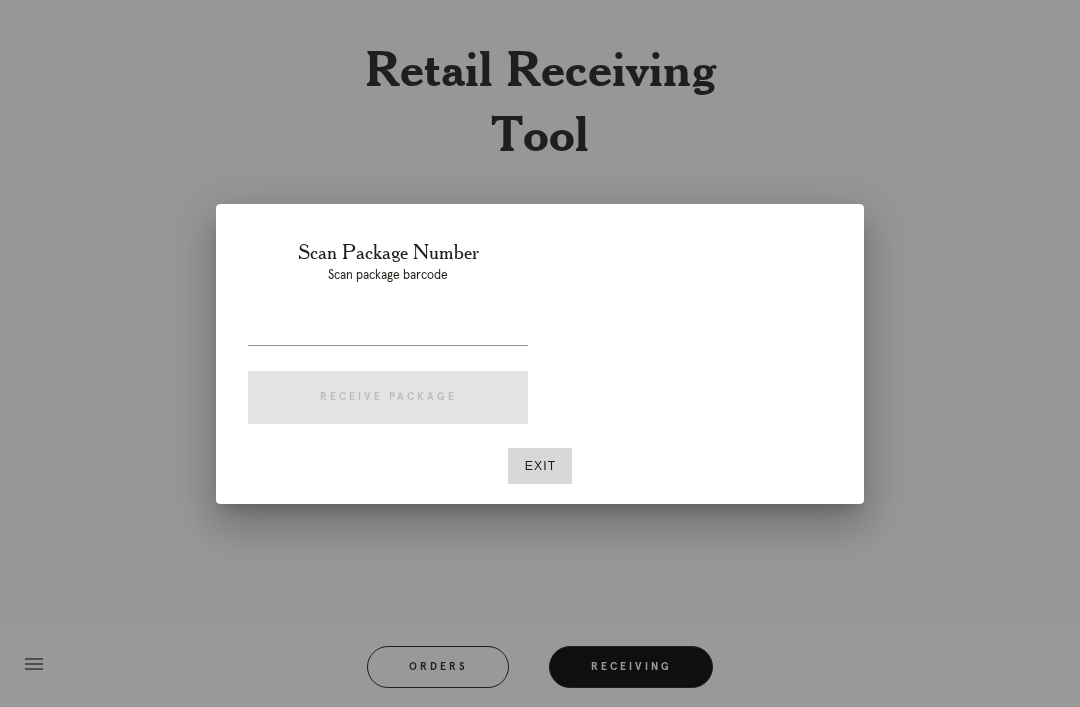 scroll, scrollTop: 42, scrollLeft: 0, axis: vertical 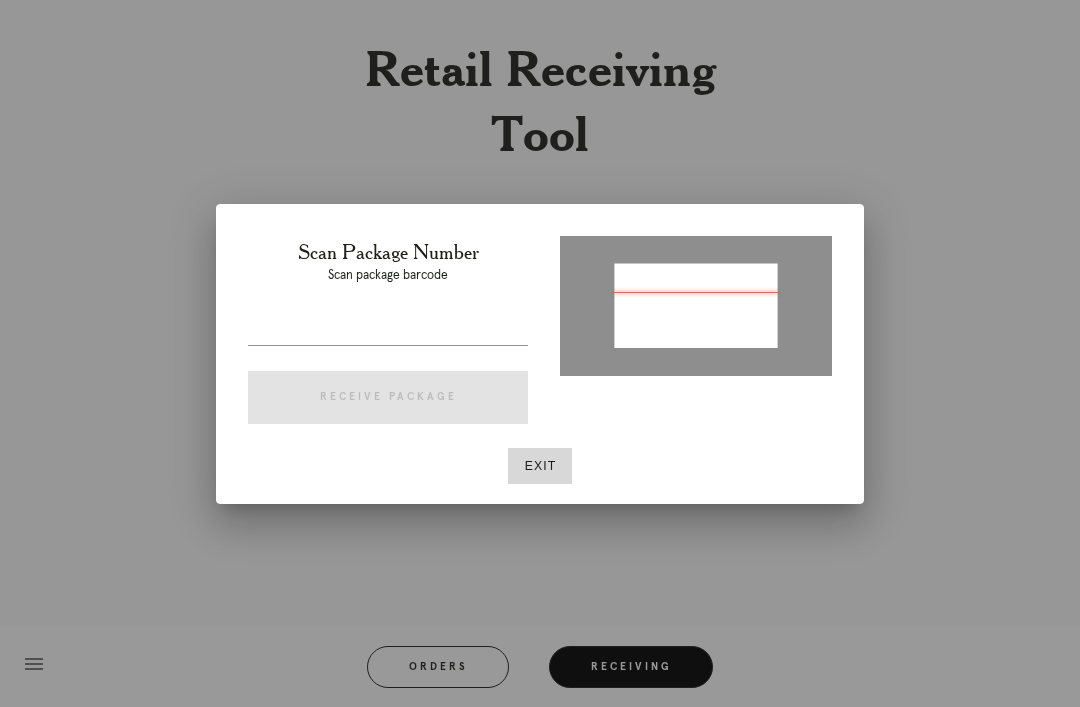 type on "P718252340269840" 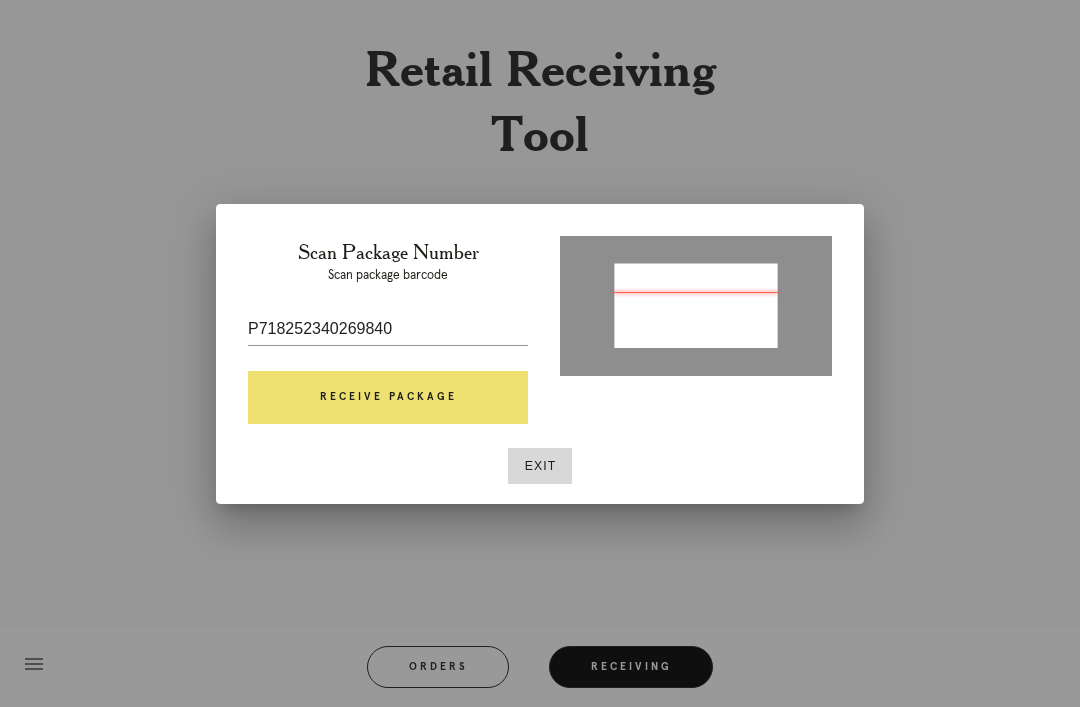 click on "Receive Package" at bounding box center (388, 398) 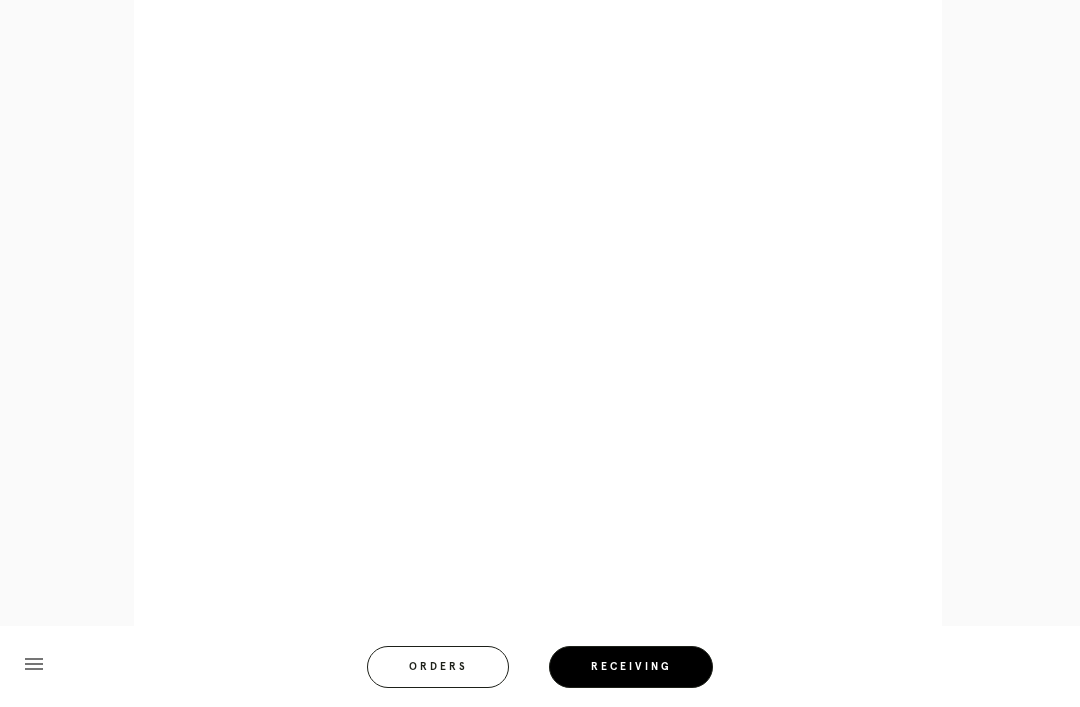 scroll, scrollTop: 910, scrollLeft: 0, axis: vertical 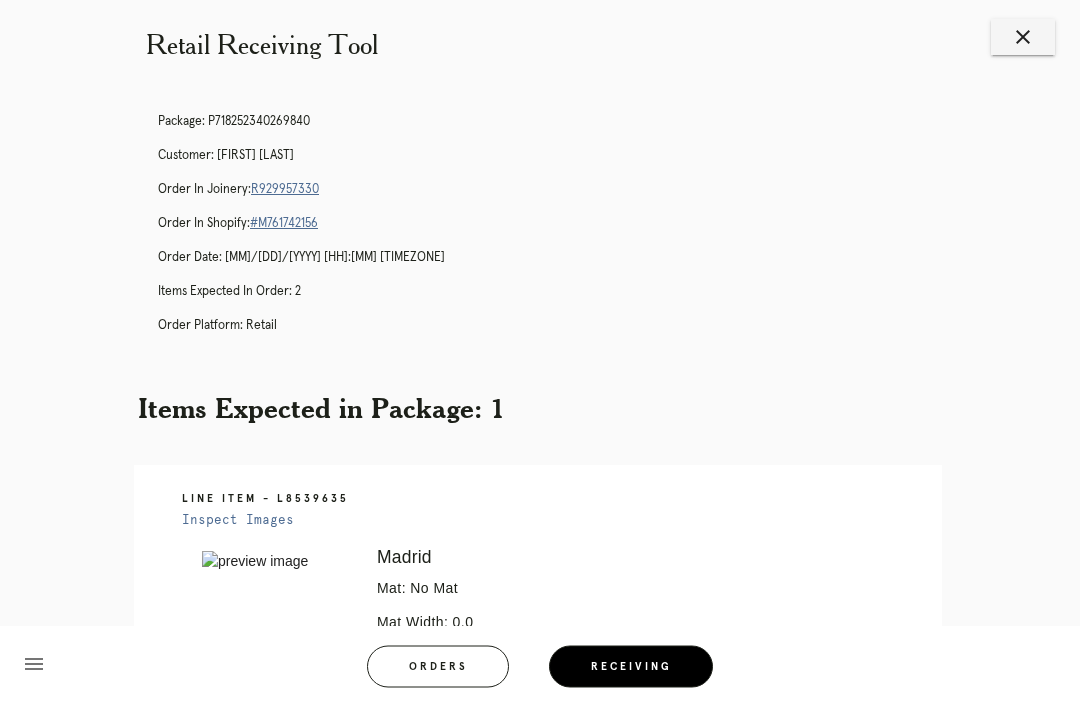 click on "close" at bounding box center [1023, 38] 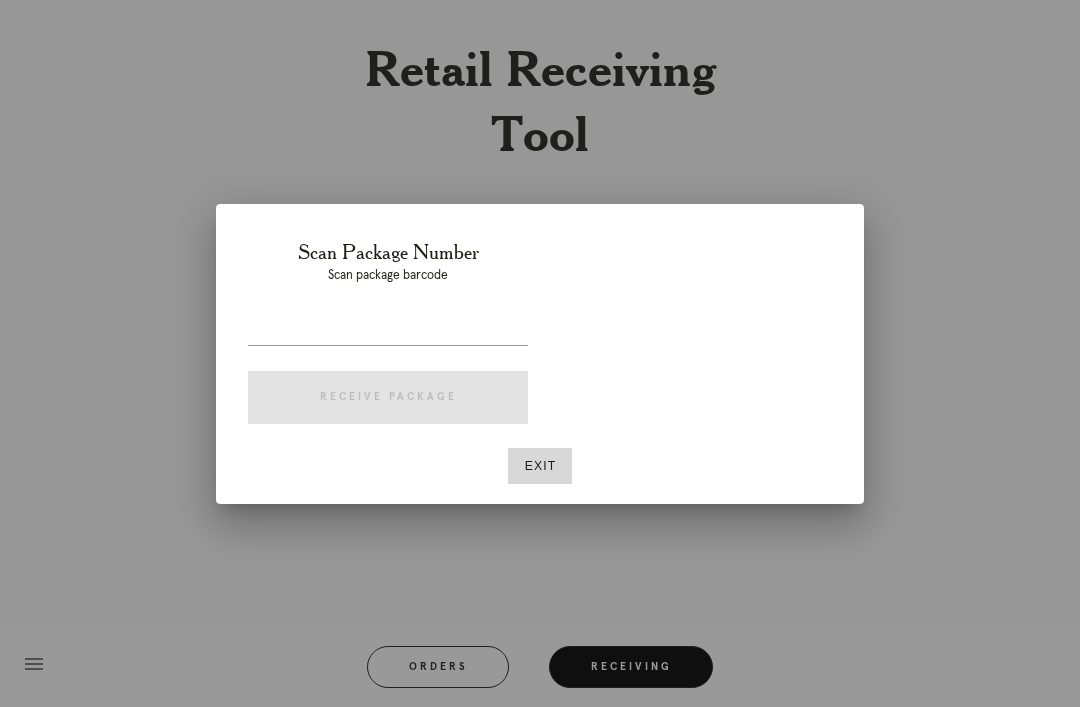 scroll, scrollTop: 20, scrollLeft: 0, axis: vertical 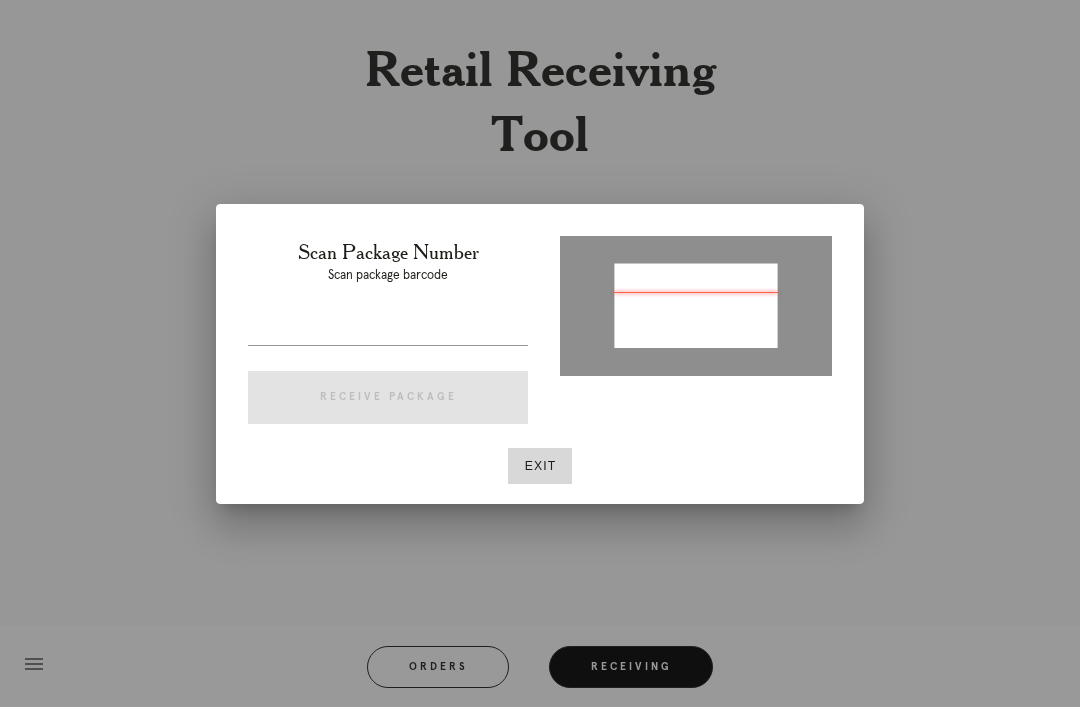type on "P904719693000407" 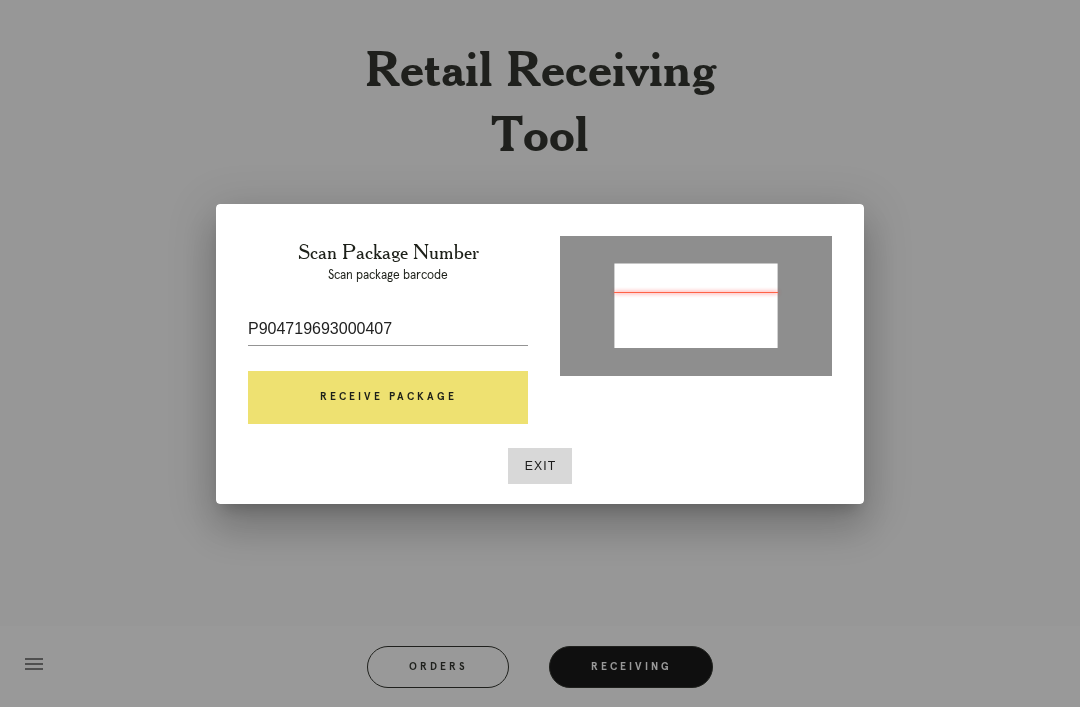 click on "Receive Package" at bounding box center [388, 398] 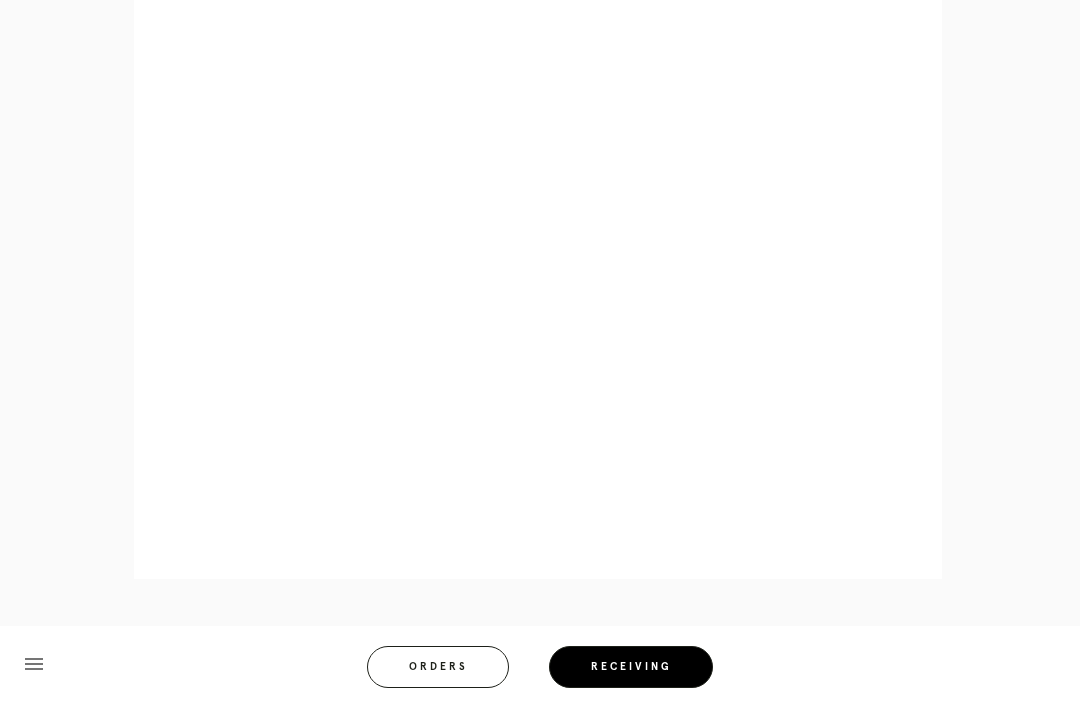 scroll, scrollTop: 964, scrollLeft: 0, axis: vertical 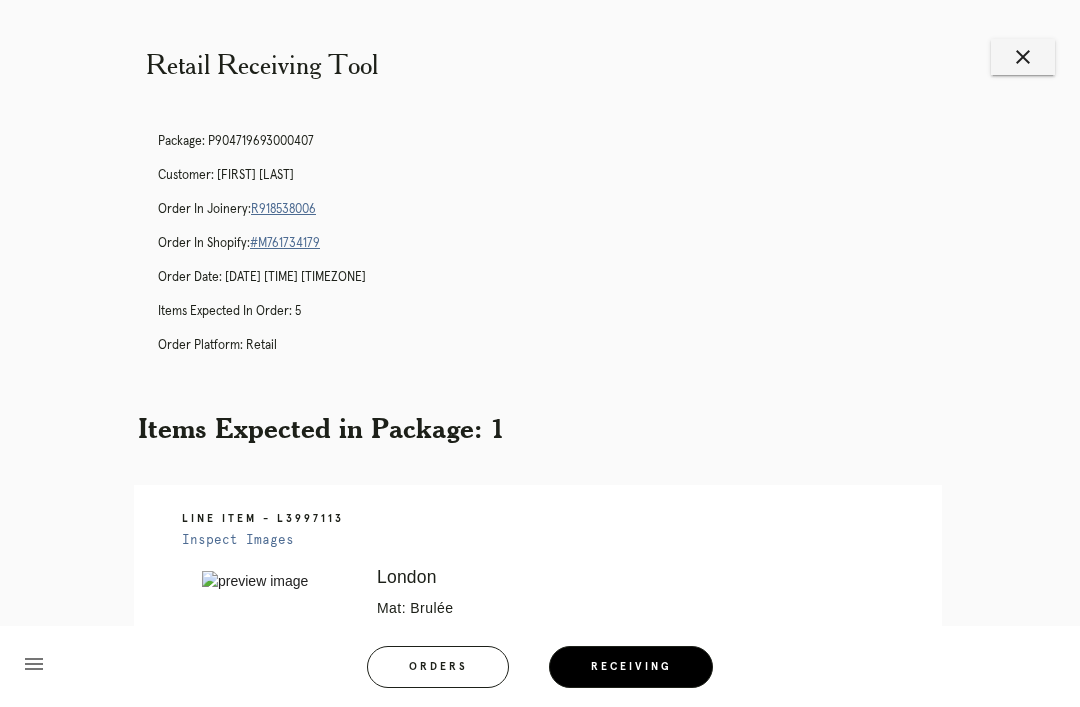 click on "close" at bounding box center (1023, 57) 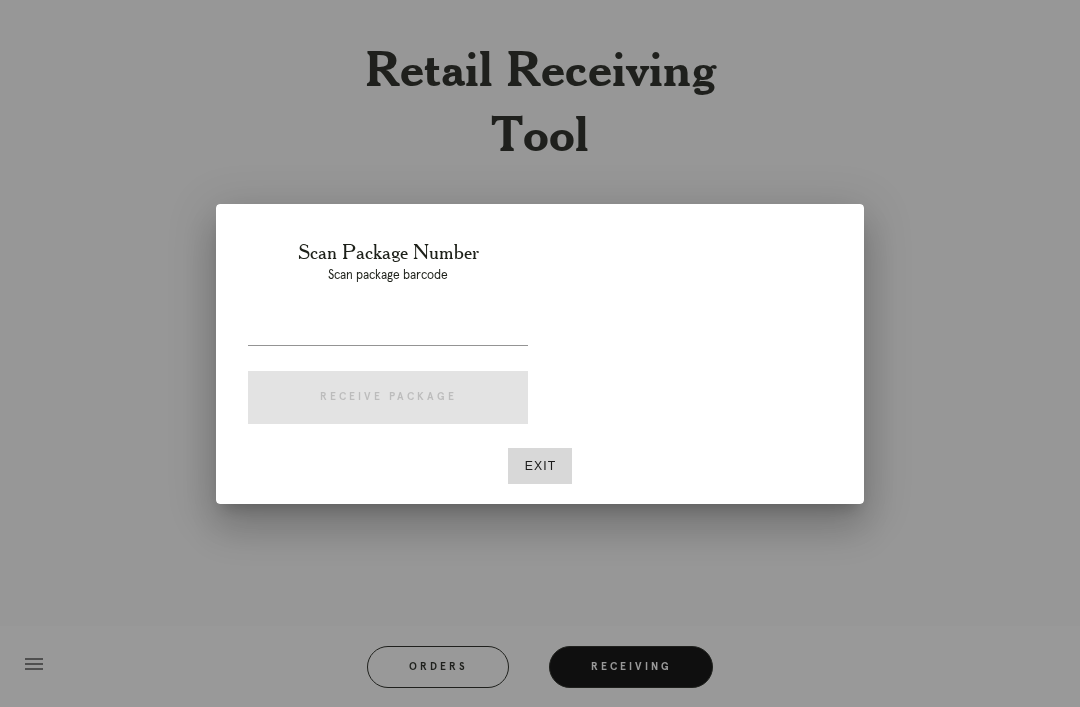 scroll, scrollTop: 0, scrollLeft: 0, axis: both 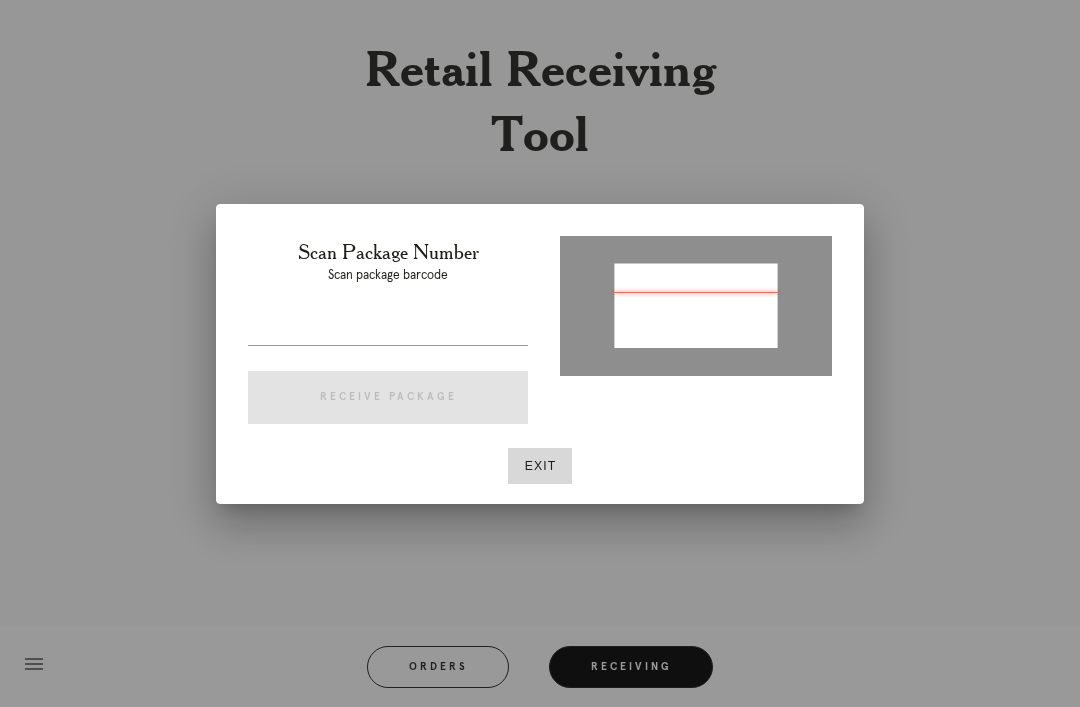 type on "P908378497877079" 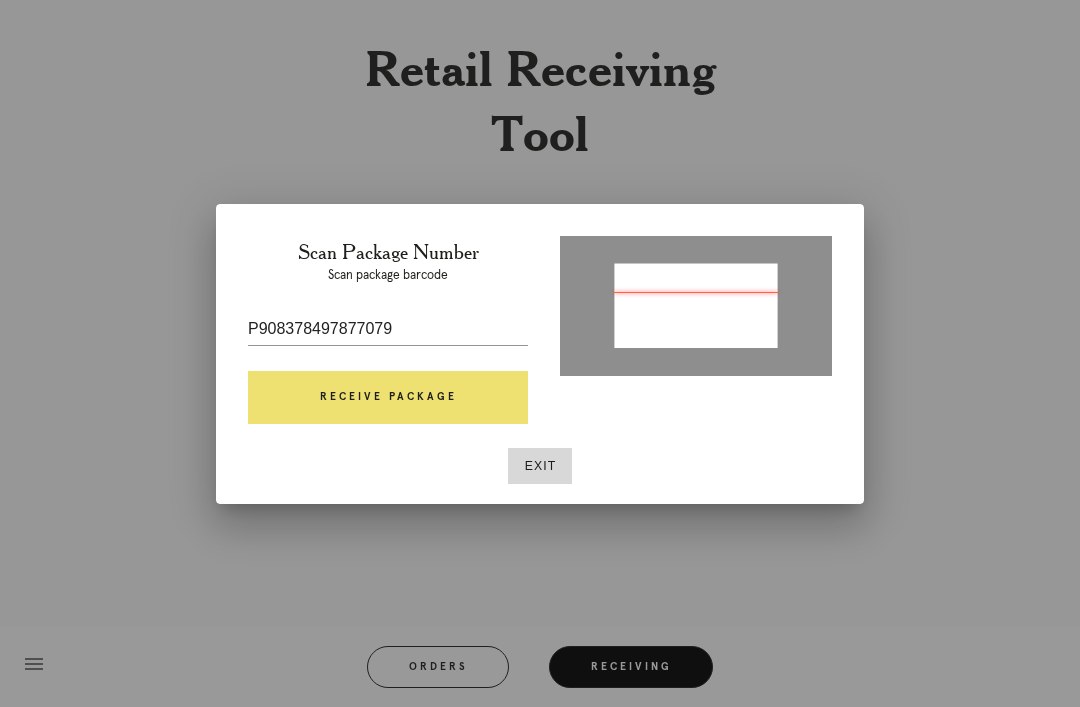 click on "Receive Package" at bounding box center [388, 398] 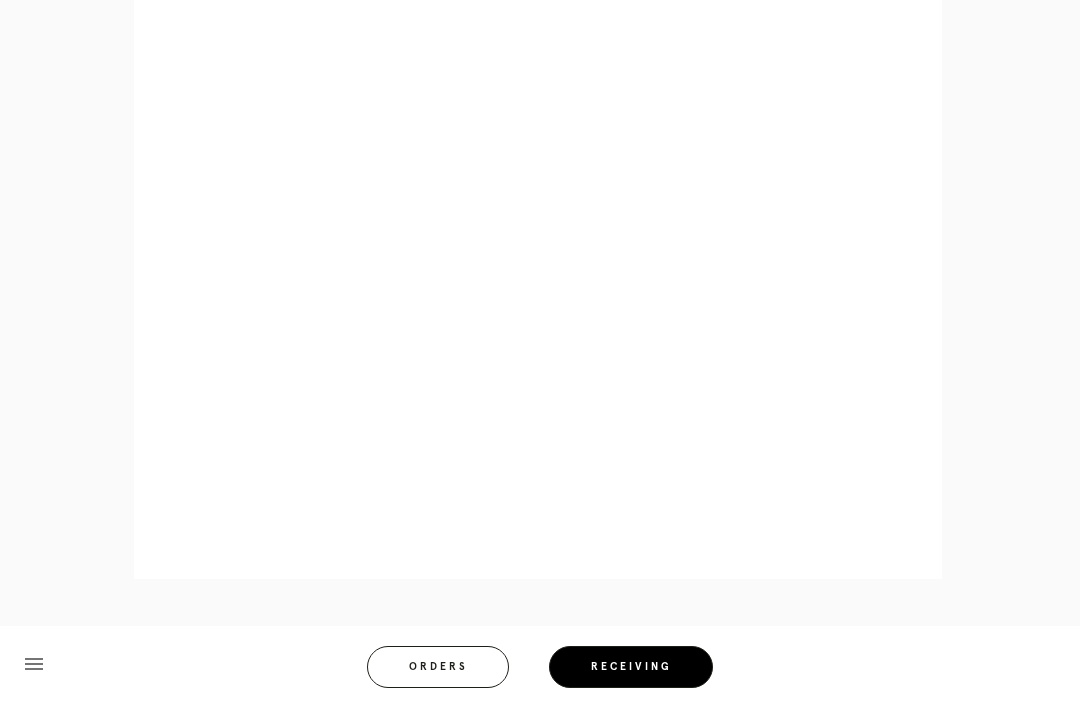 scroll, scrollTop: 1068, scrollLeft: 0, axis: vertical 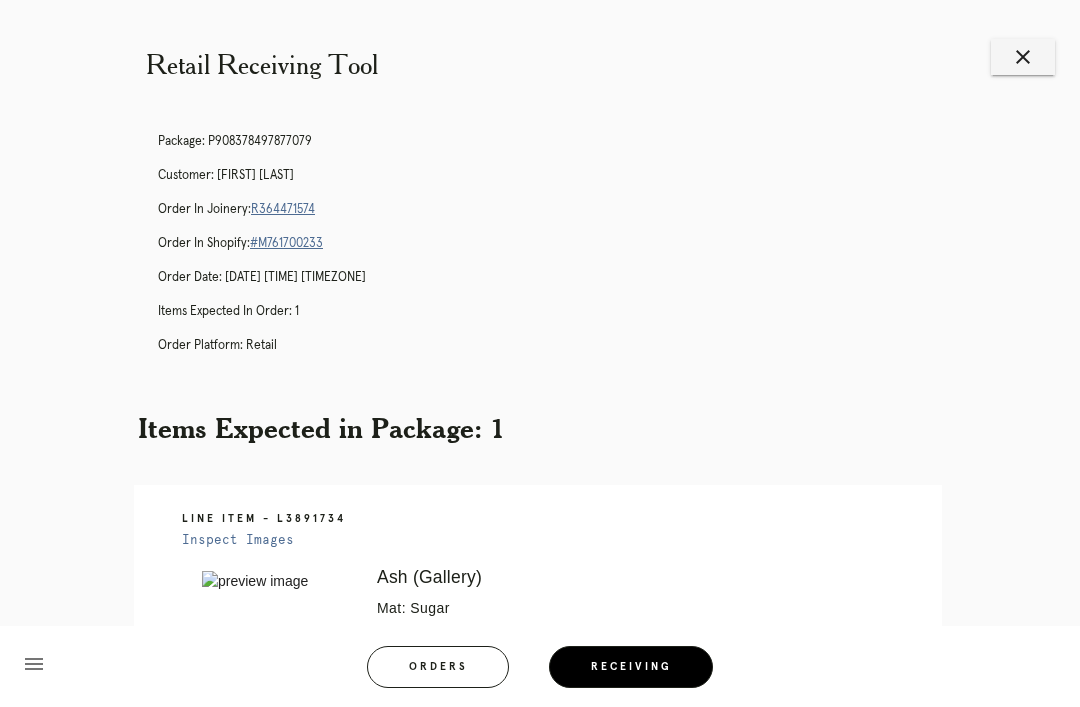 click on "close" at bounding box center [1023, 57] 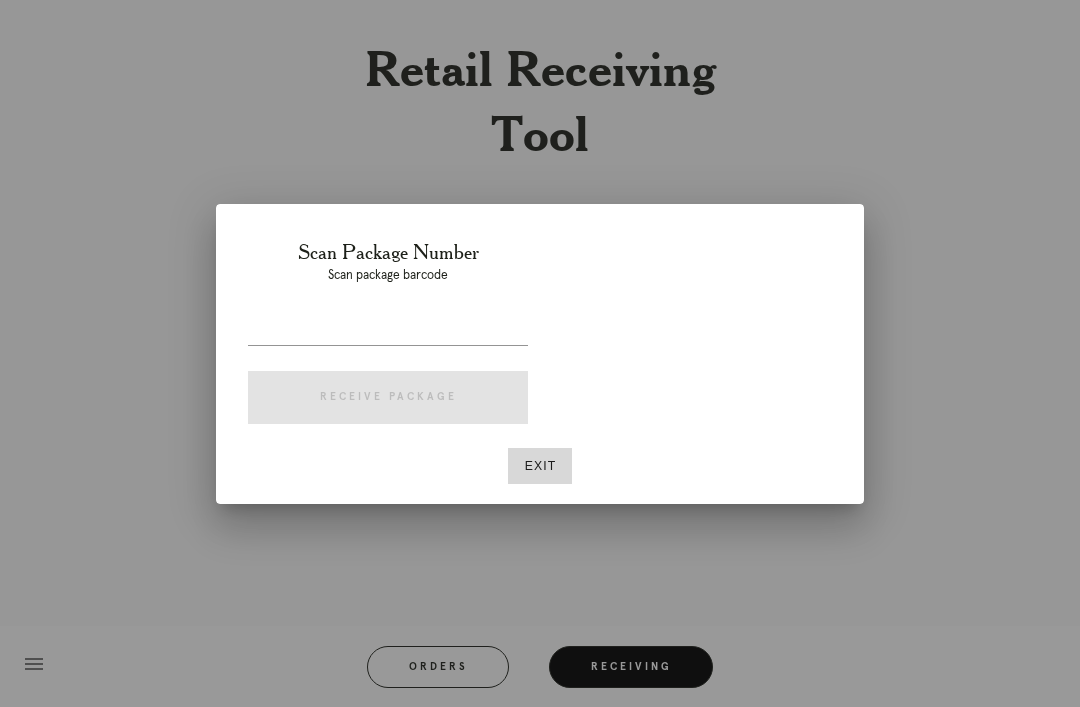 scroll, scrollTop: 0, scrollLeft: 0, axis: both 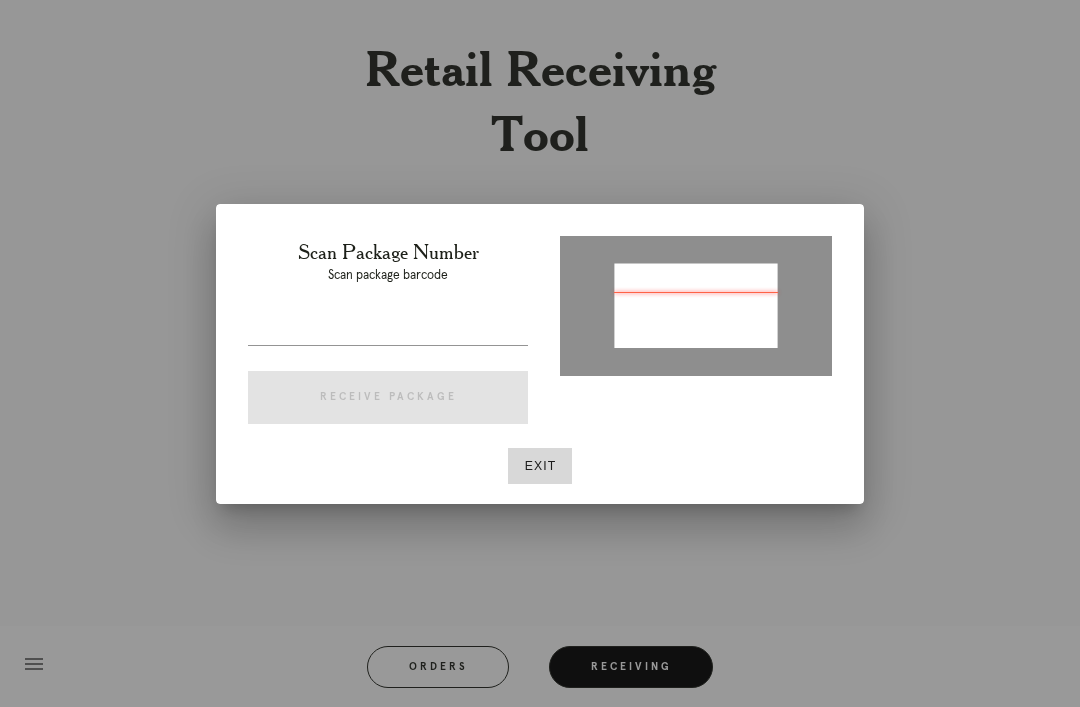 type on "P284356861456236" 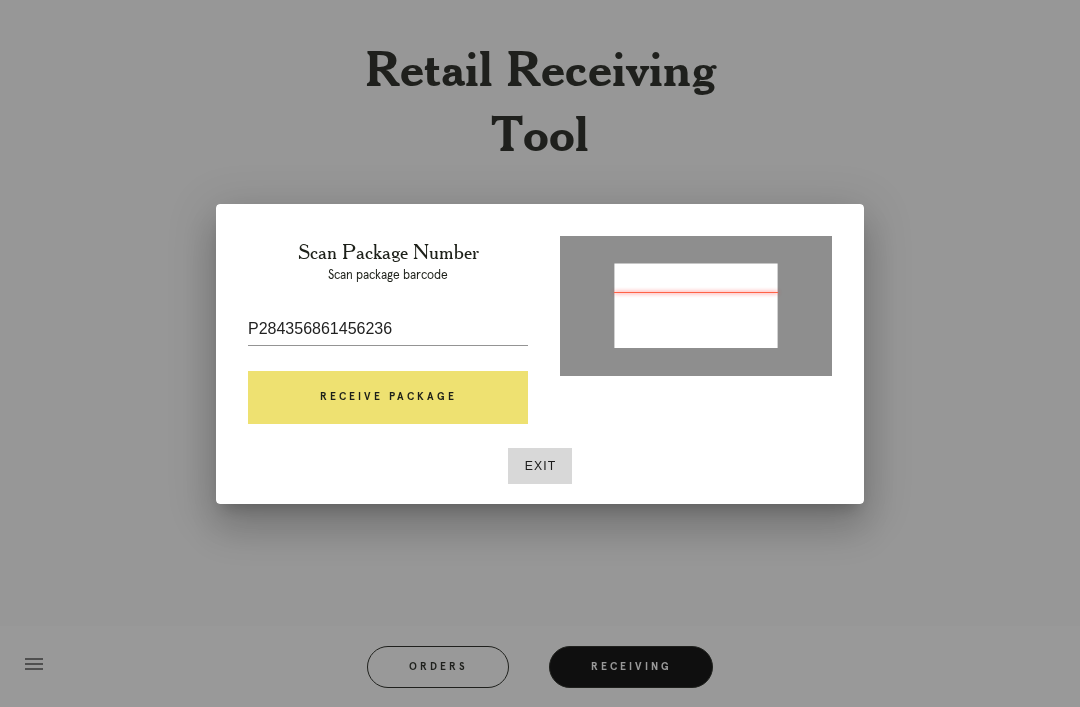 click on "Receive Package" at bounding box center [388, 398] 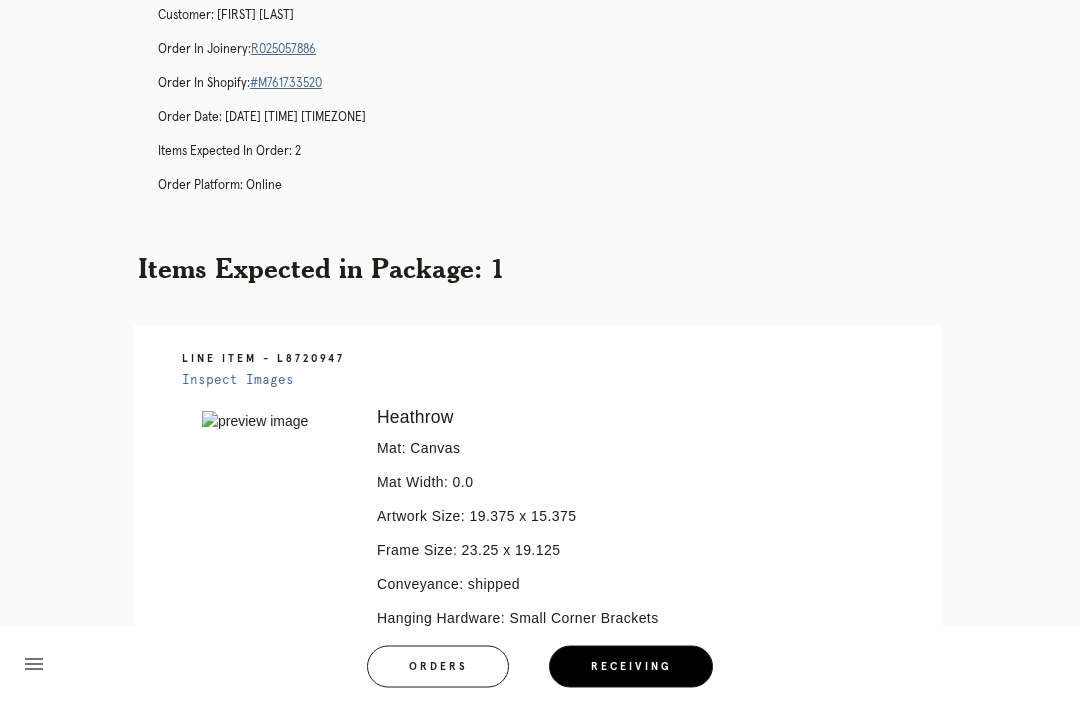 scroll, scrollTop: 164, scrollLeft: 0, axis: vertical 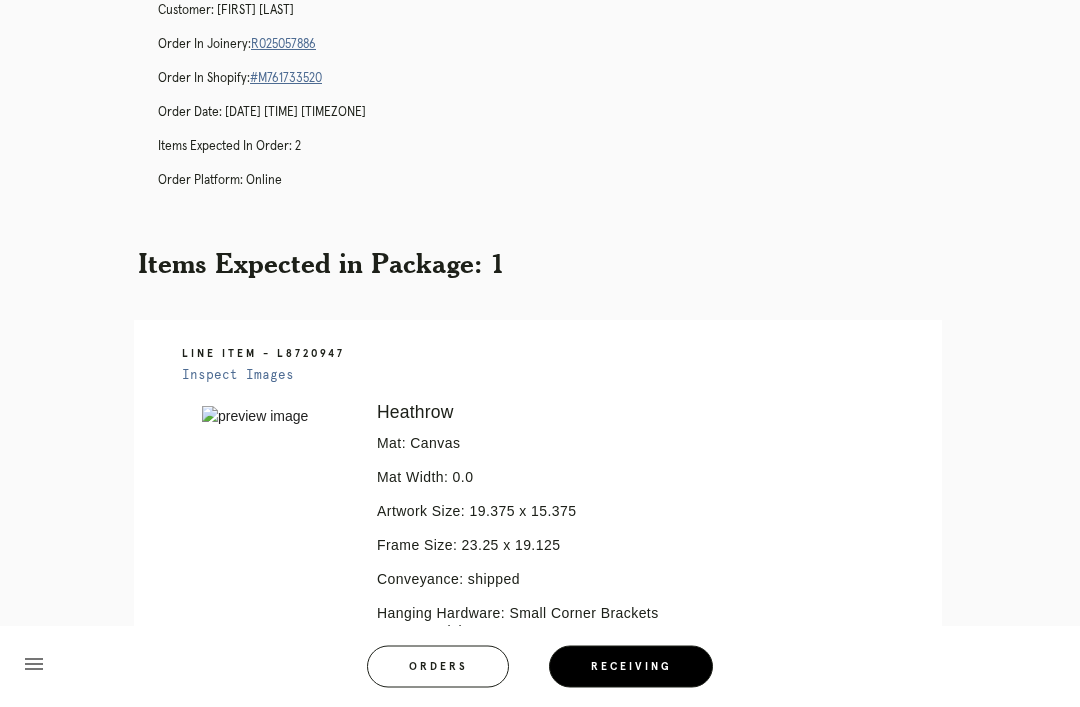click on "Orders" at bounding box center (438, 667) 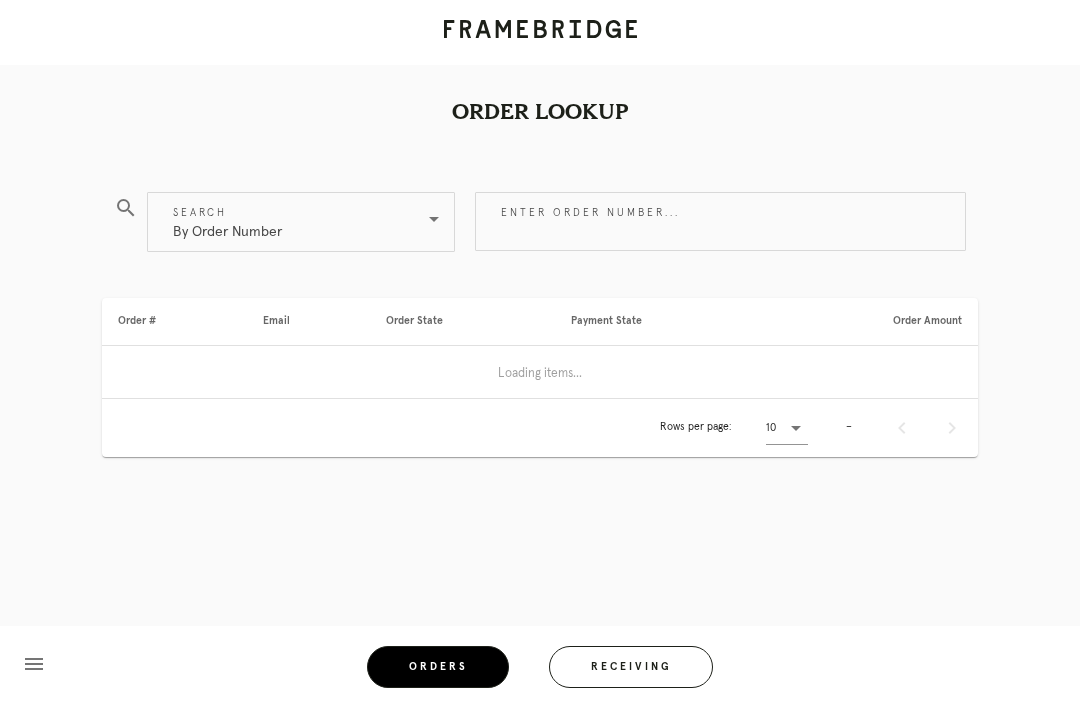 scroll, scrollTop: 0, scrollLeft: 0, axis: both 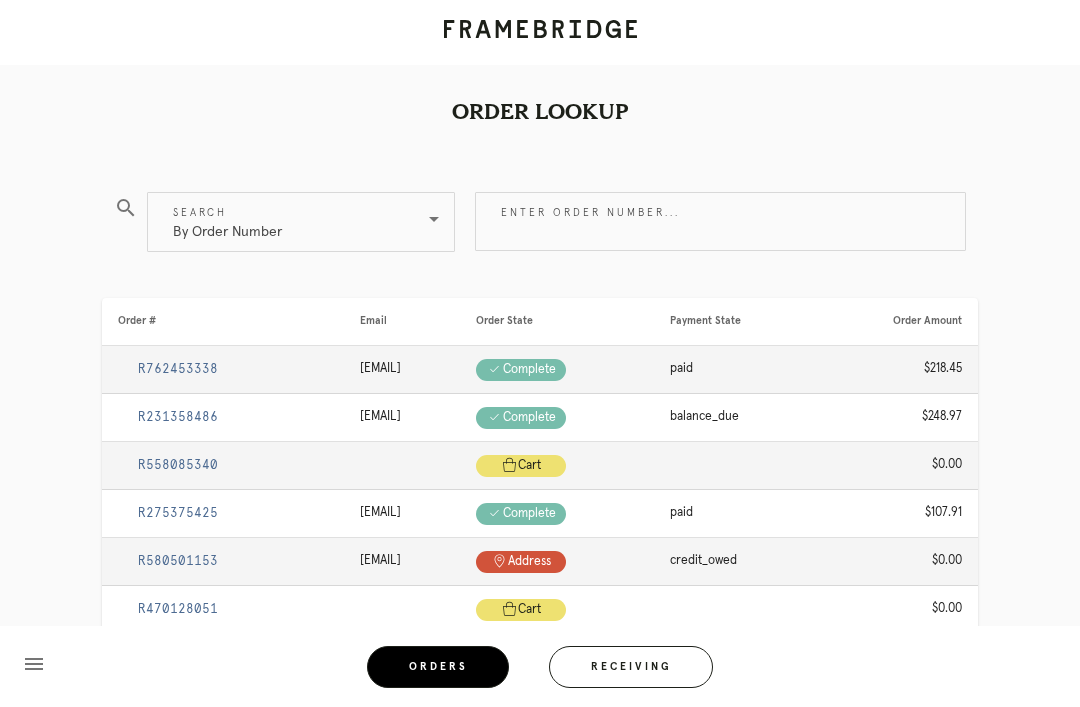 click on "Enter order number..." at bounding box center [720, 221] 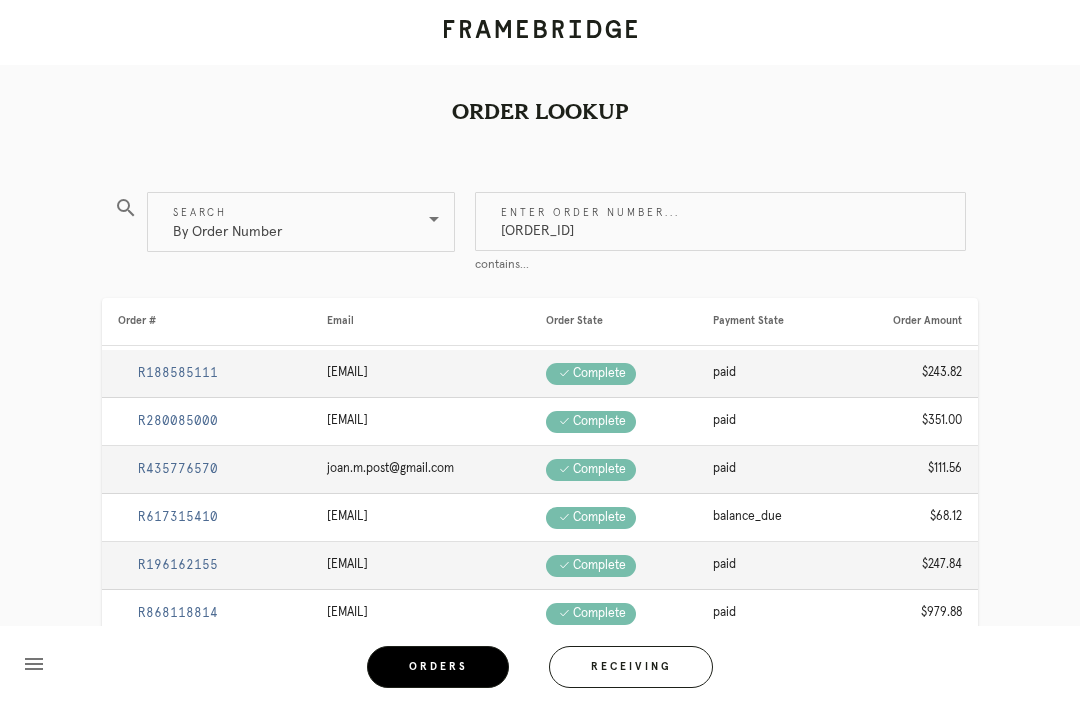type on "[ORDER_ID]" 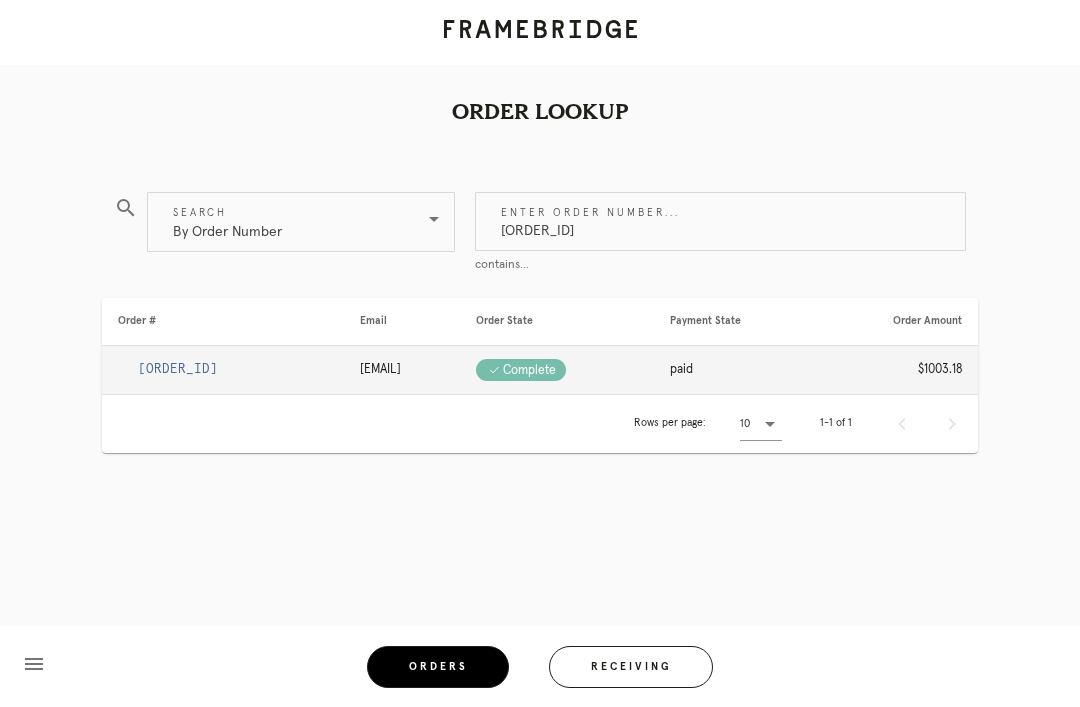 click on "[ORDER_ID]" at bounding box center [178, 369] 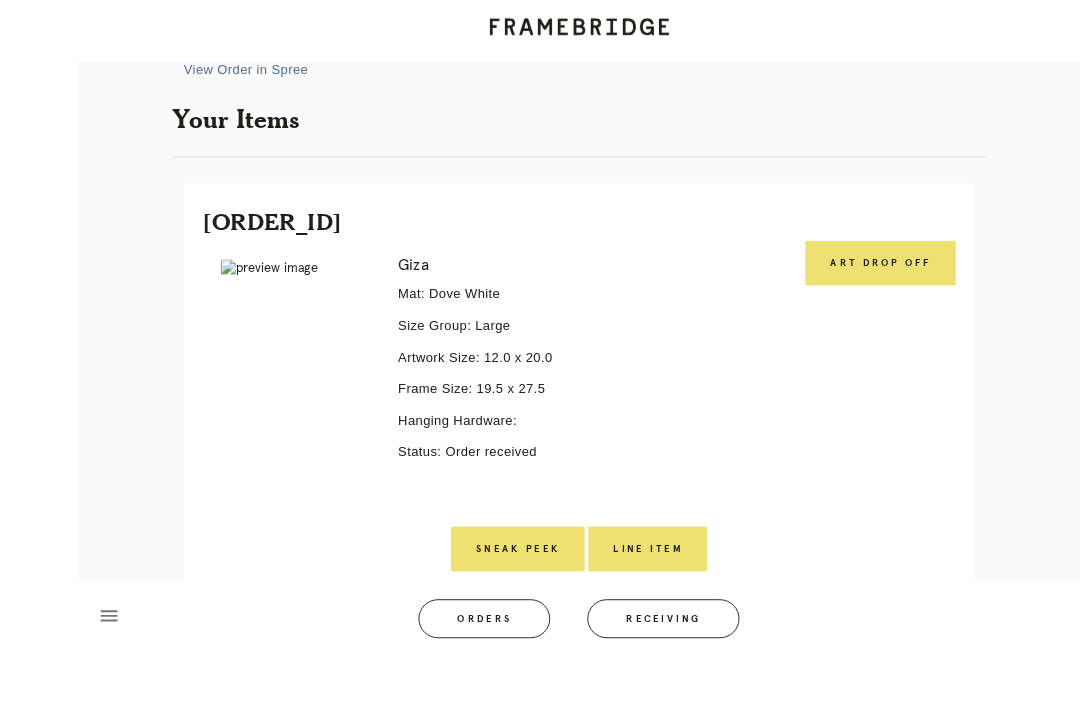 scroll, scrollTop: 373, scrollLeft: 0, axis: vertical 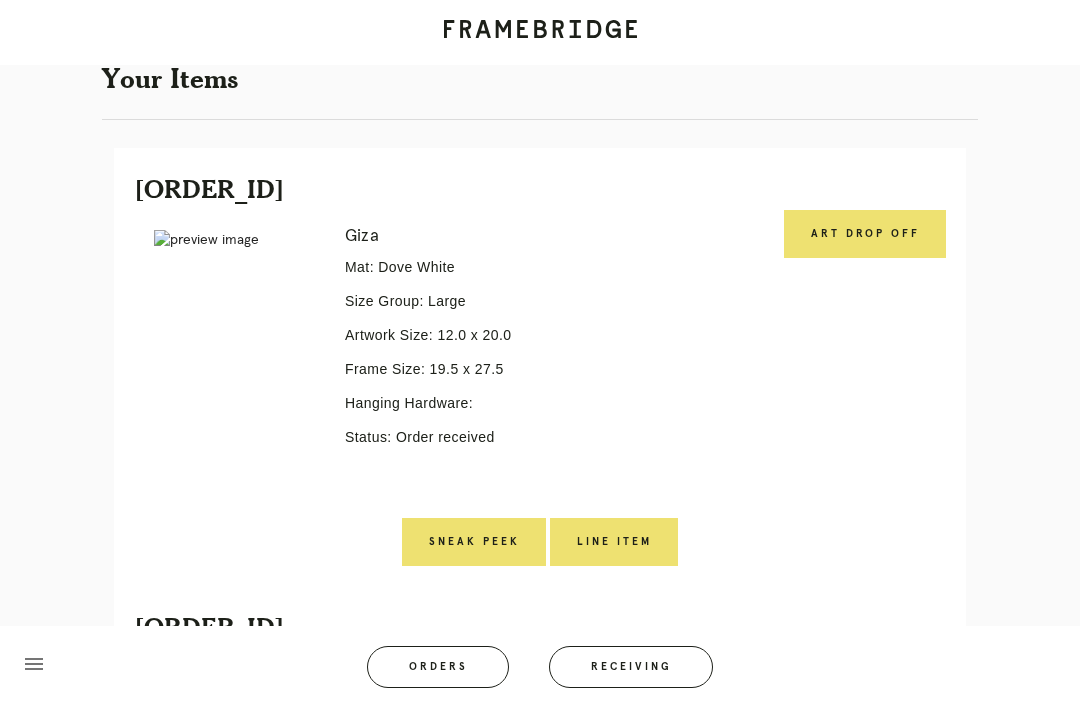 click on "Line Item" at bounding box center [614, 542] 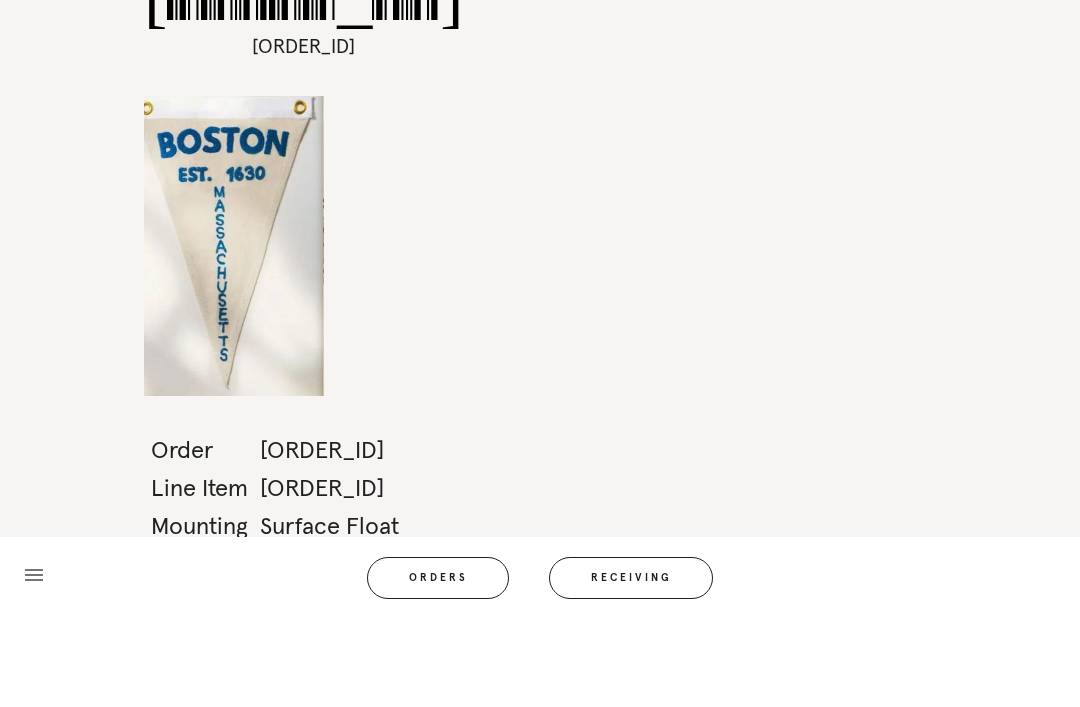 scroll, scrollTop: 0, scrollLeft: 0, axis: both 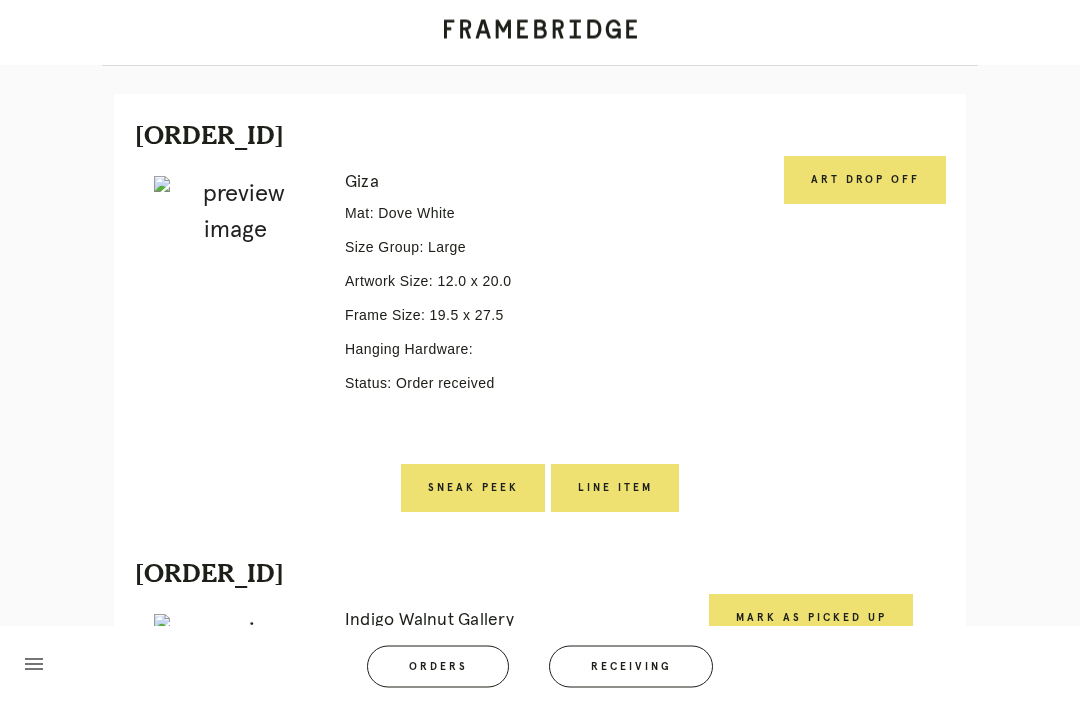 click on "Art drop off" at bounding box center [865, 181] 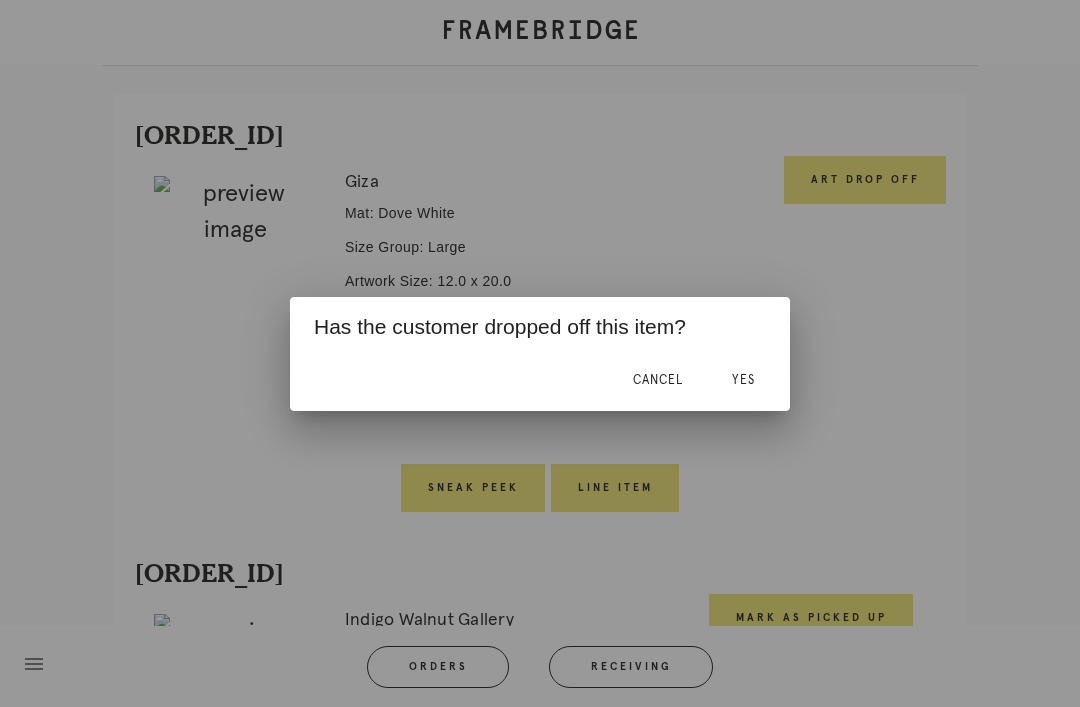 click on "Yes" at bounding box center (743, 380) 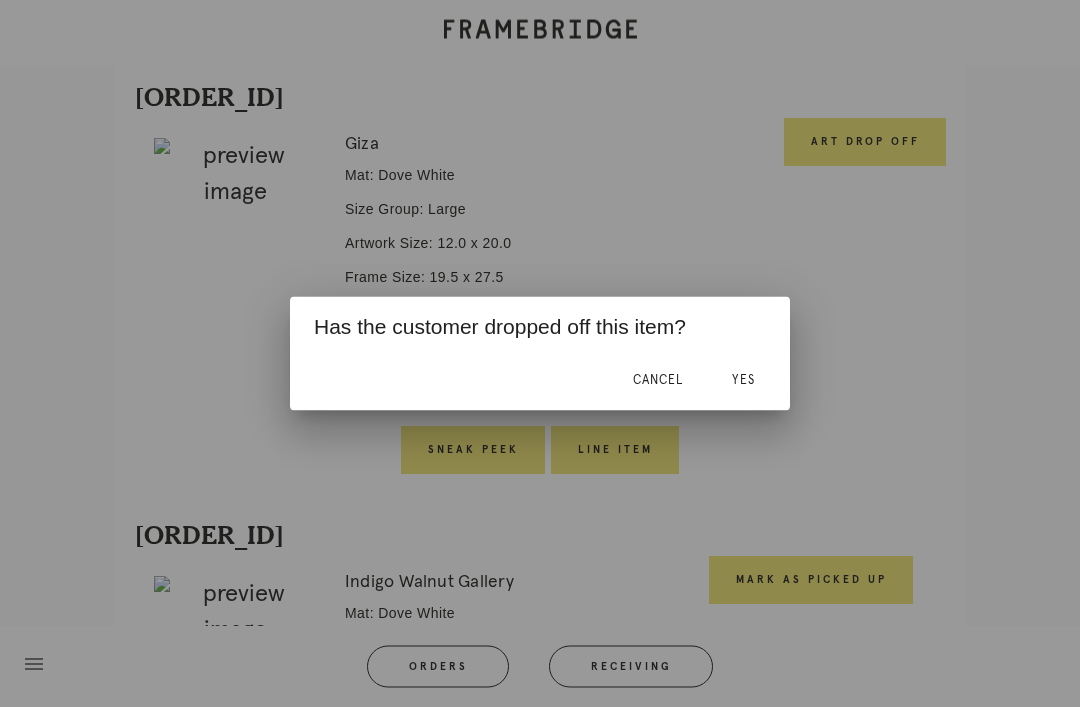 click on "Yes" at bounding box center (743, 380) 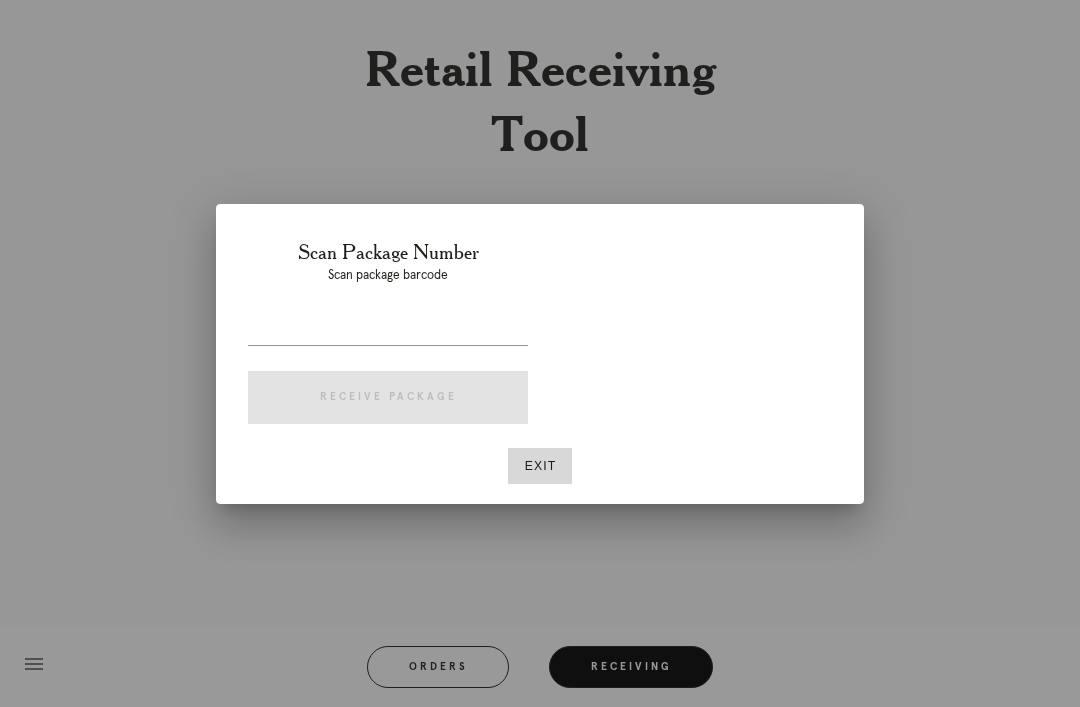 scroll, scrollTop: 64, scrollLeft: 0, axis: vertical 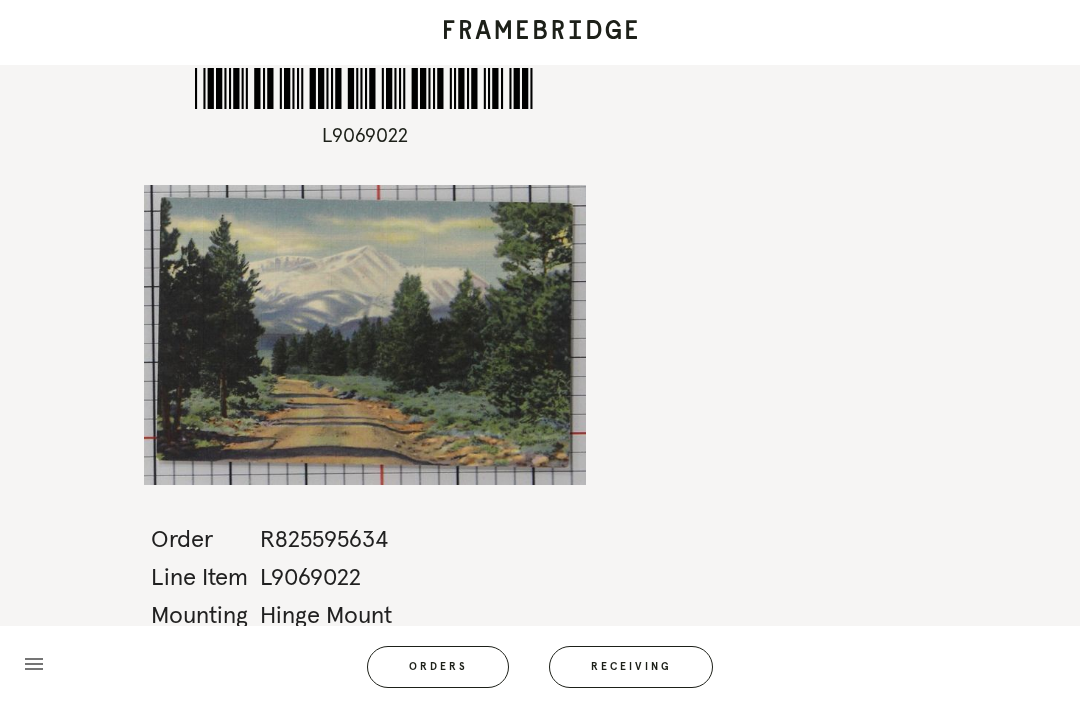 click at bounding box center (540, 32) 